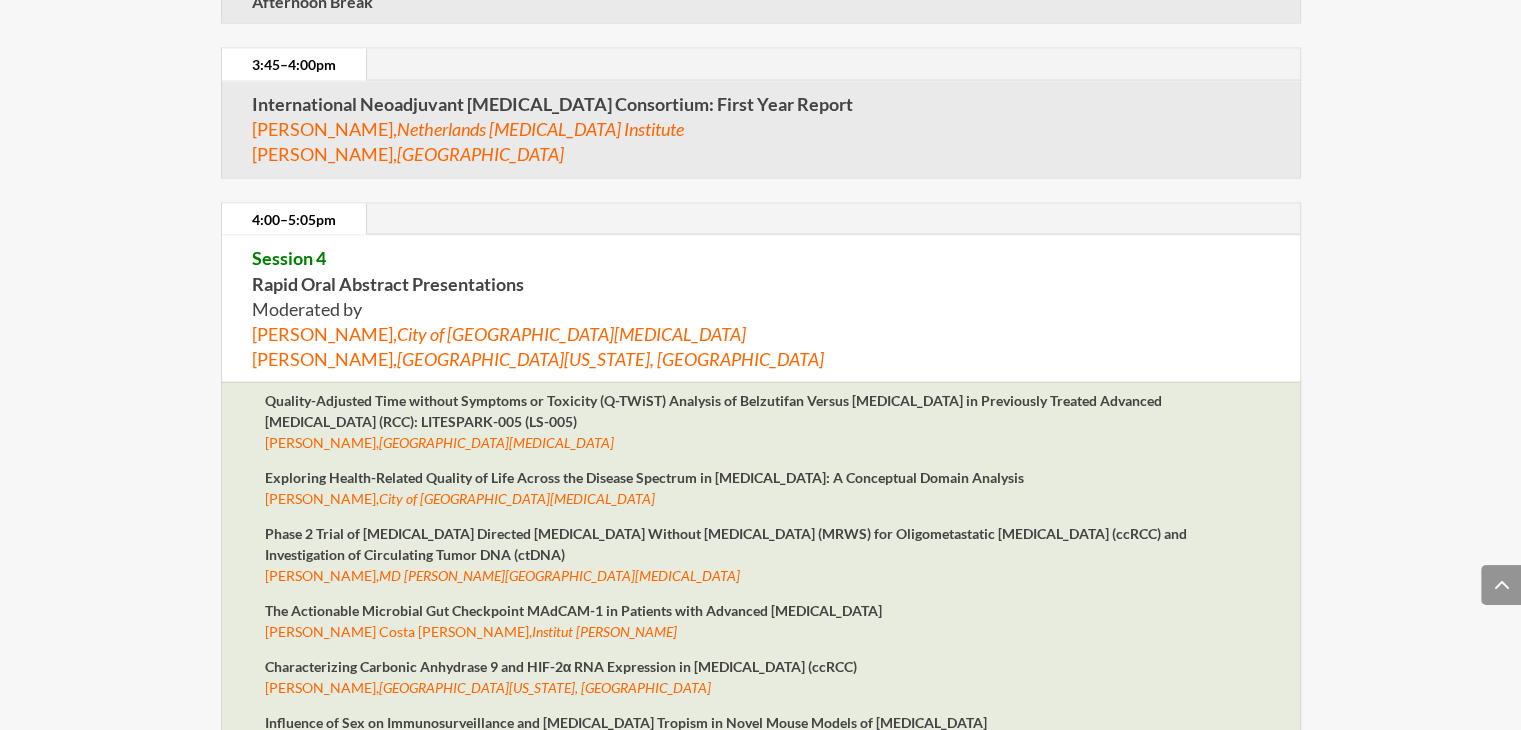 scroll, scrollTop: 4104, scrollLeft: 0, axis: vertical 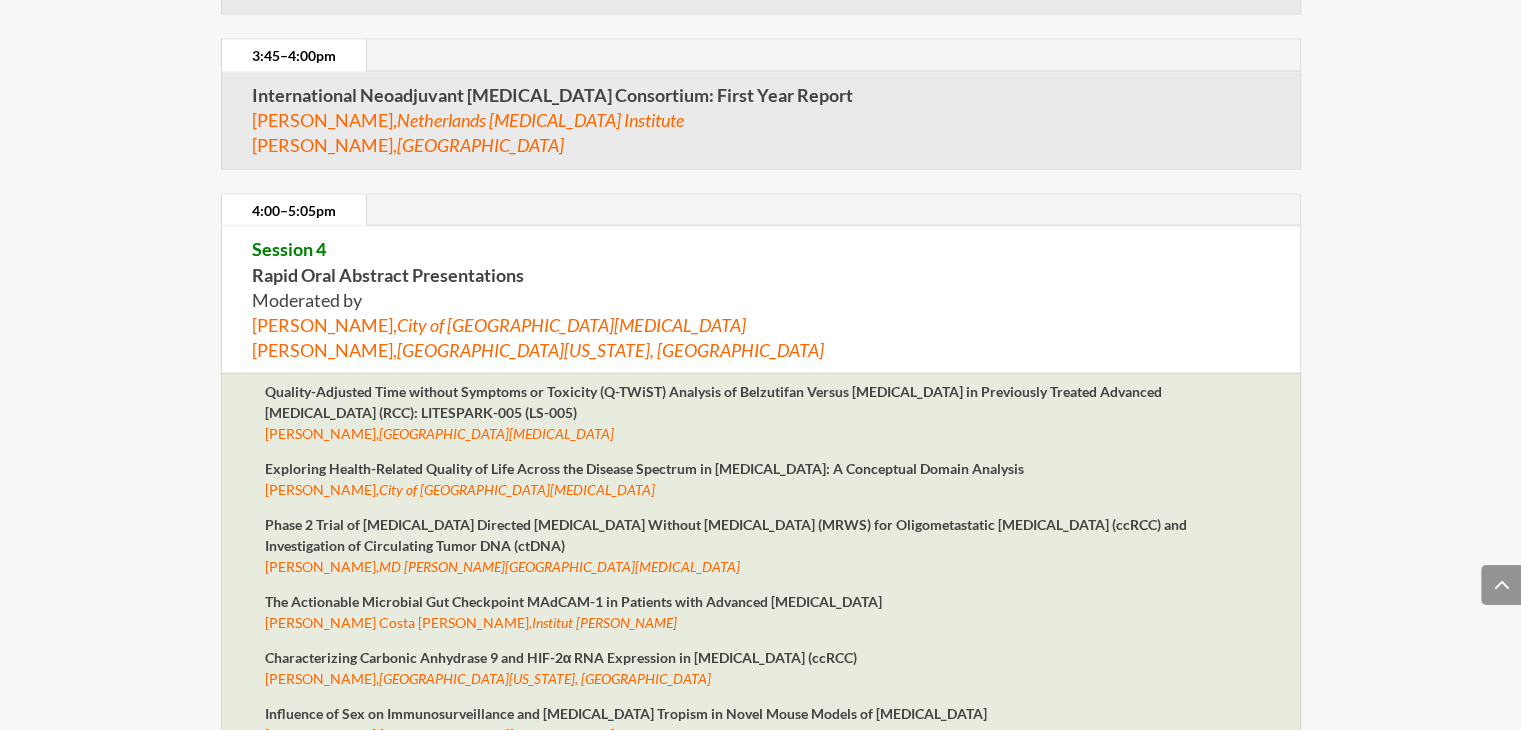 drag, startPoint x: 252, startPoint y: 336, endPoint x: 371, endPoint y: 333, distance: 119.03781 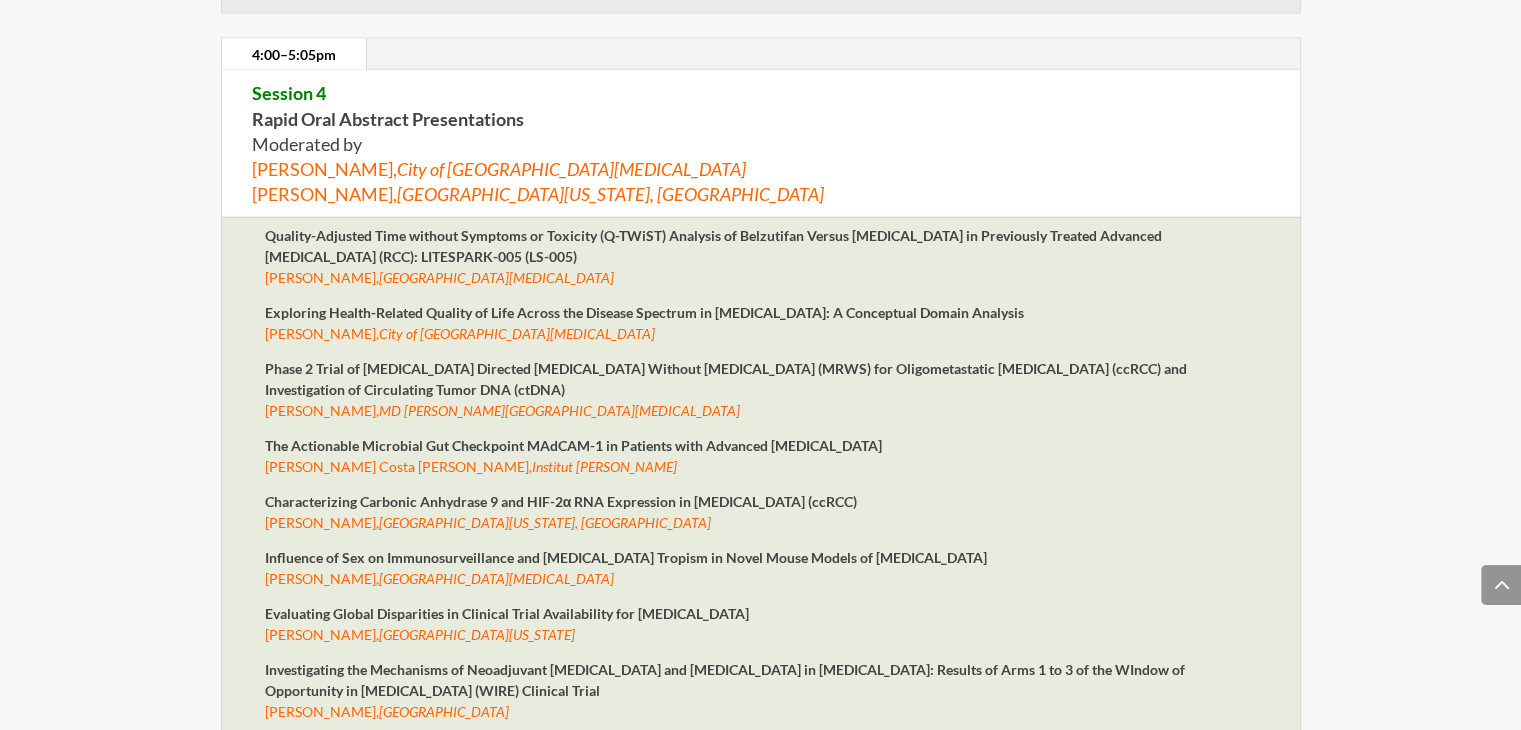 scroll, scrollTop: 4266, scrollLeft: 0, axis: vertical 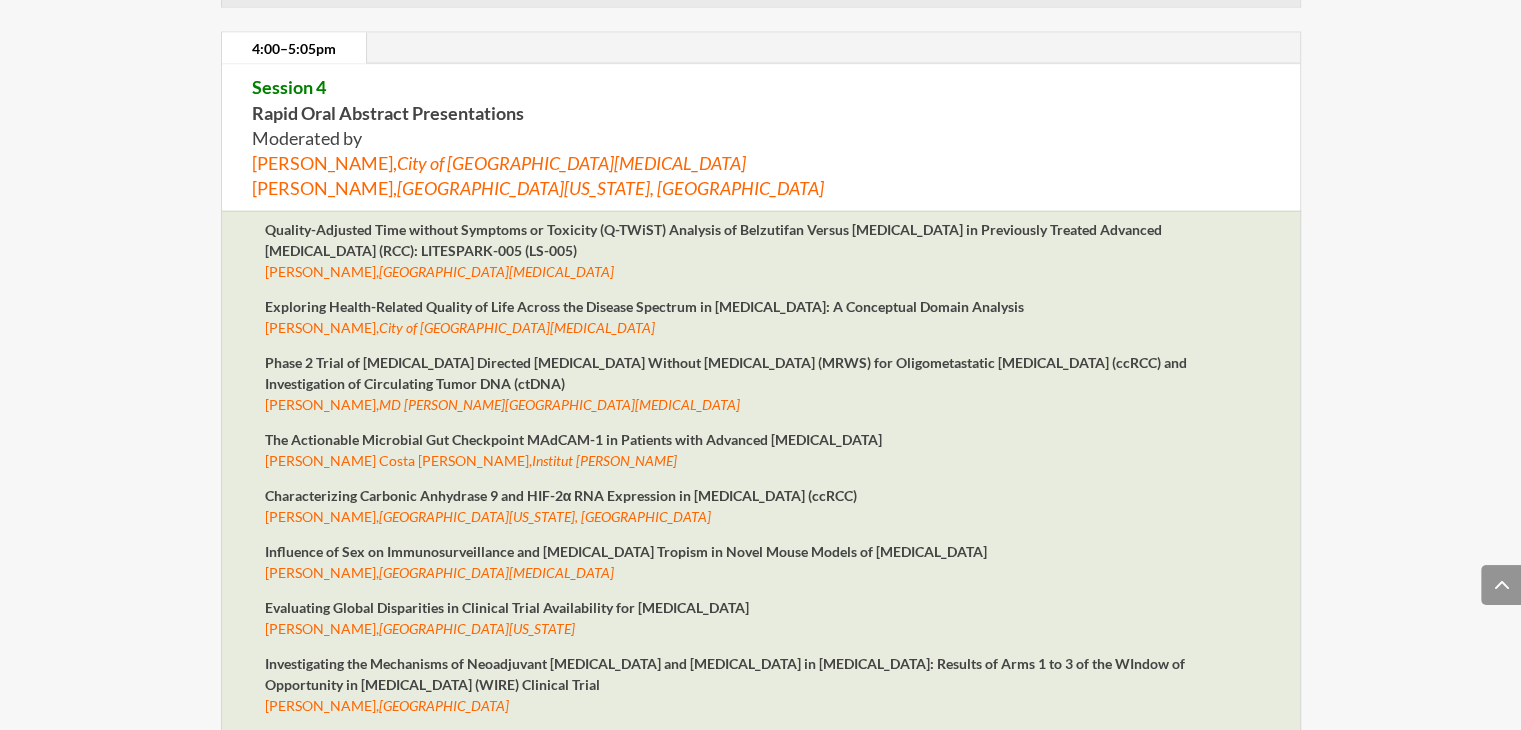 click on "Quality-Adjusted Time without Symptoms or Toxicity (Q-TWiST) Analysis of Belzutifan Versus [MEDICAL_DATA] in Previously Treated Advanced [MEDICAL_DATA] (RCC): LITESPARK-005 (LS-005)" at bounding box center (713, 240) 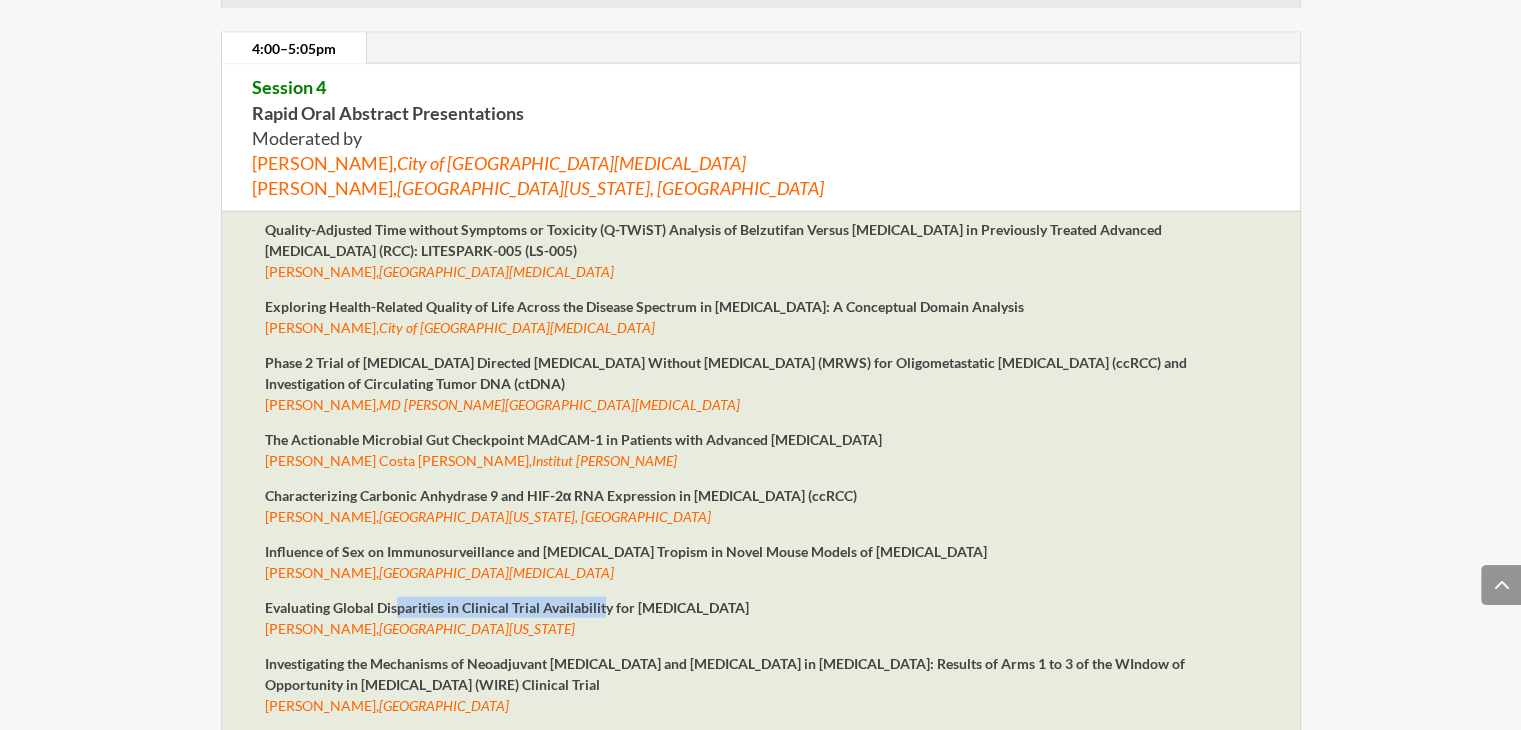 drag, startPoint x: 399, startPoint y: 591, endPoint x: 607, endPoint y: 591, distance: 208 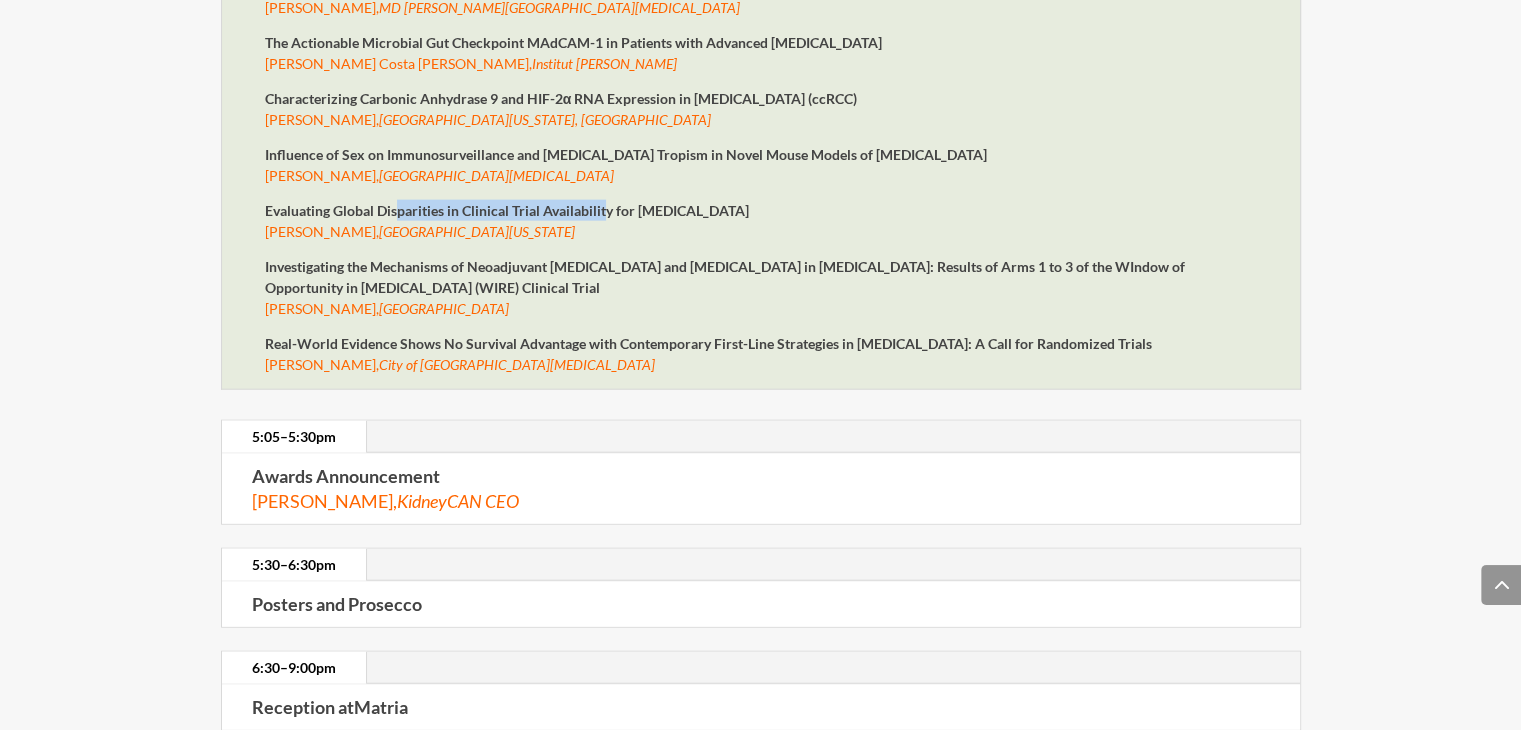 scroll, scrollTop: 4672, scrollLeft: 0, axis: vertical 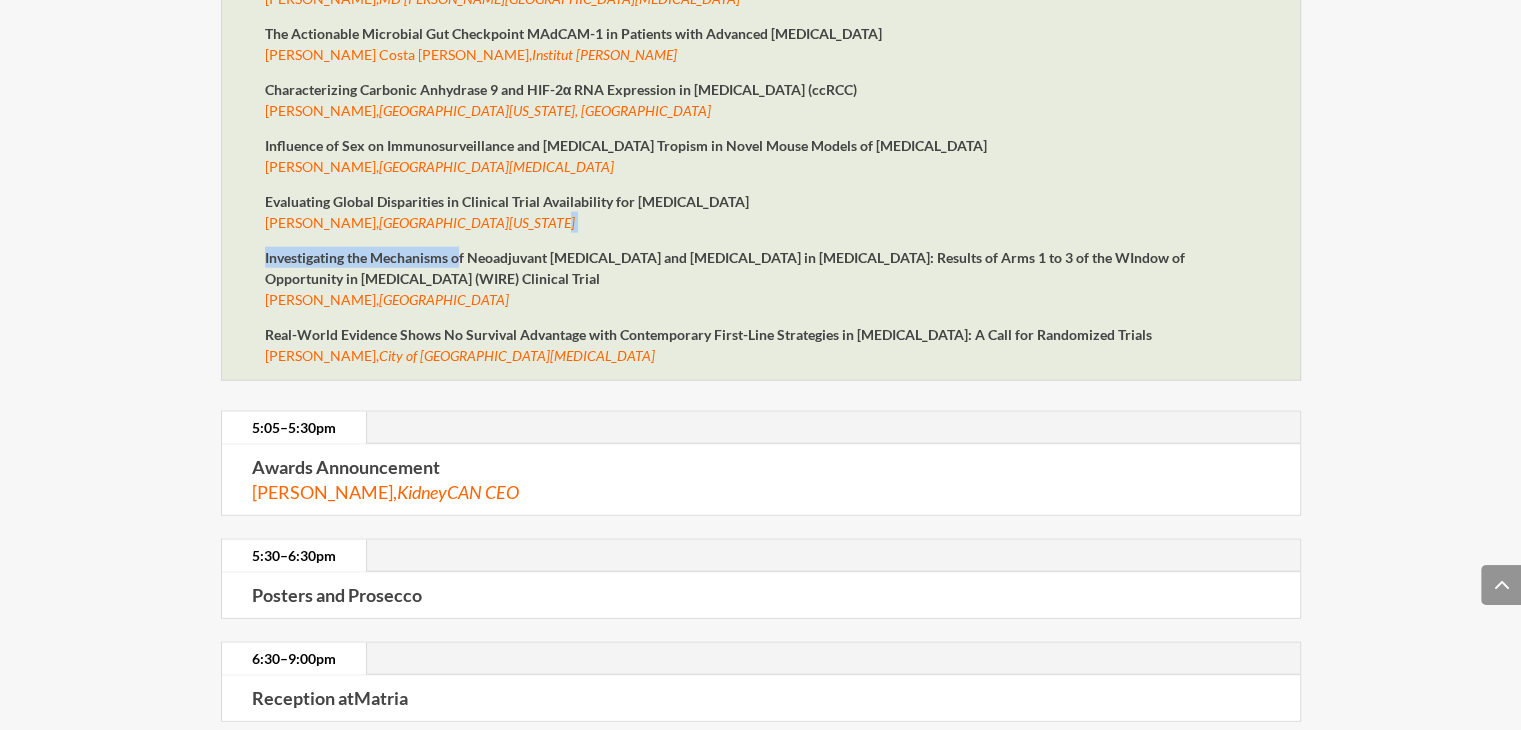 drag, startPoint x: 500, startPoint y: 245, endPoint x: 933, endPoint y: 229, distance: 433.2955 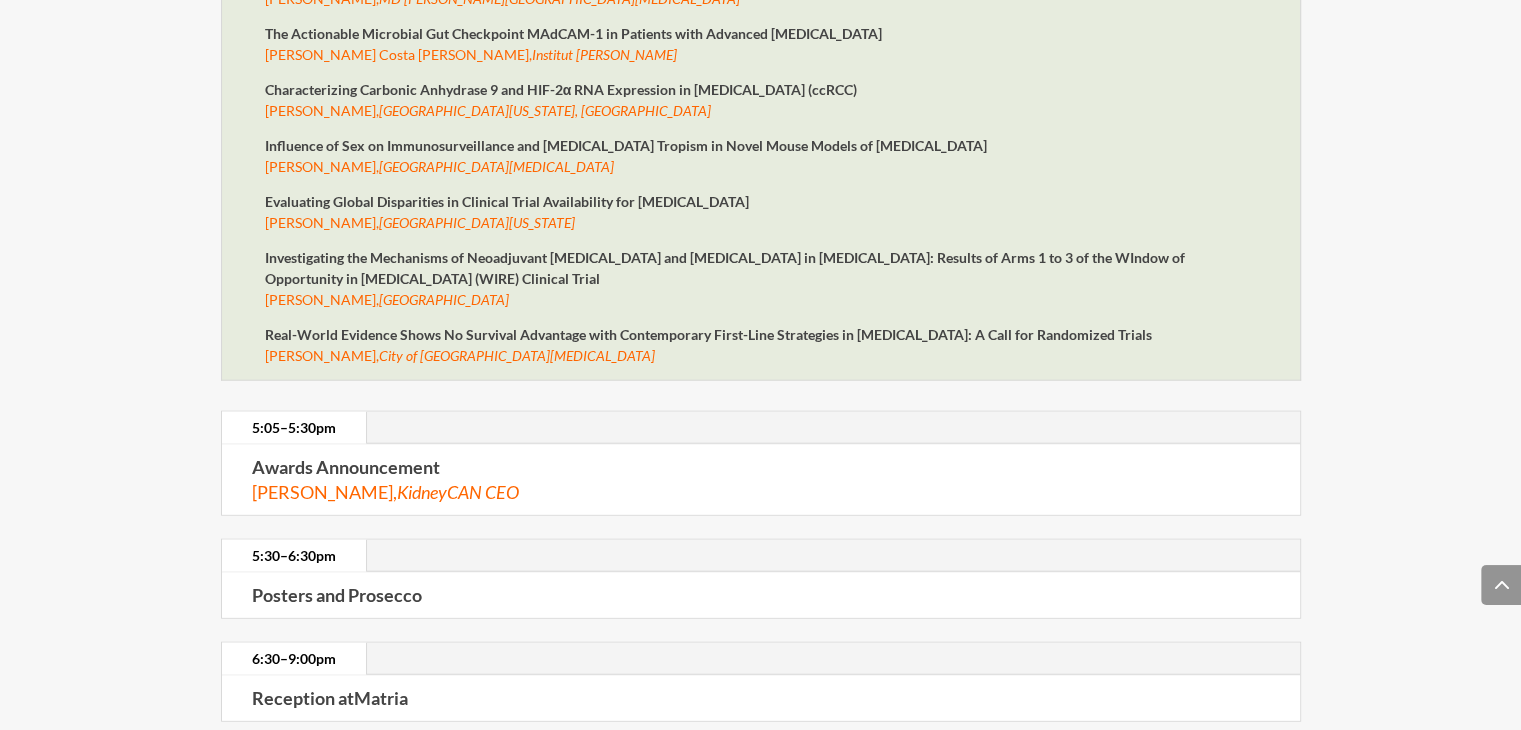 click on "Investigating the Mechanisms of Neoadjuvant [MEDICAL_DATA] and [MEDICAL_DATA] in [MEDICAL_DATA]: Results of Arms 1 to 3 of the WIndow of Opportunity in [MEDICAL_DATA] (WIRE) Clinical Trial" at bounding box center (725, 268) 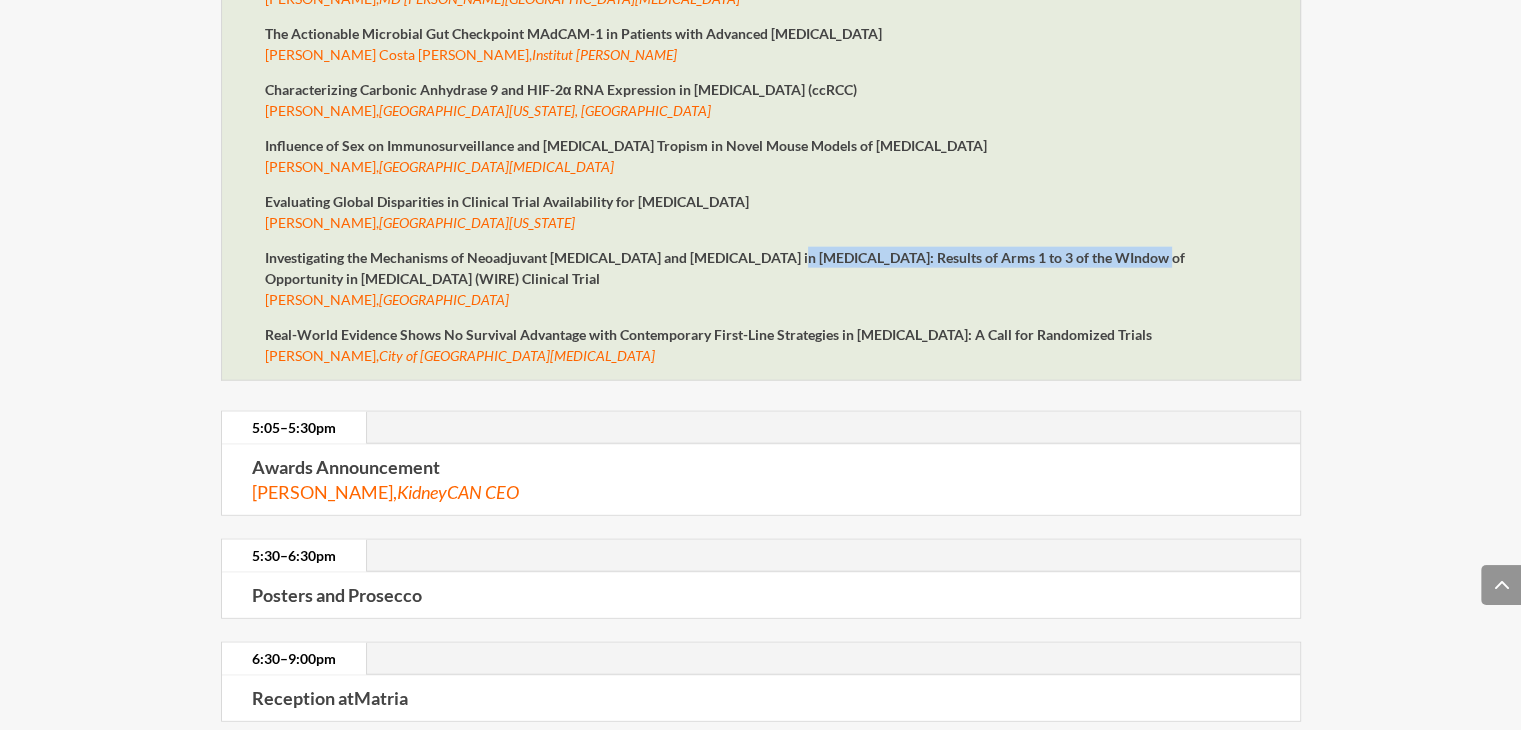 drag, startPoint x: 780, startPoint y: 241, endPoint x: 1125, endPoint y: 237, distance: 345.0232 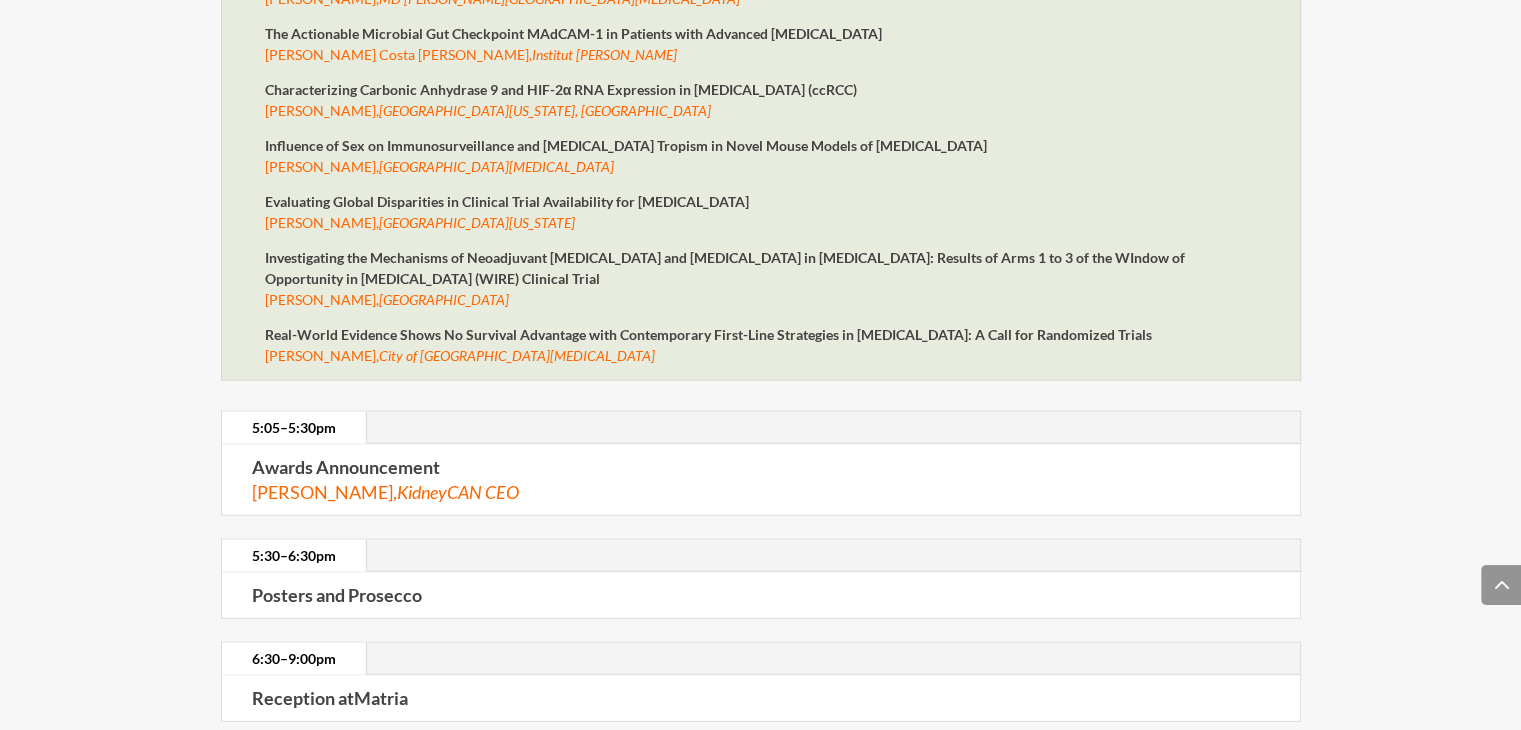 click on "Investigating the Mechanisms of Neoadjuvant [MEDICAL_DATA] and [MEDICAL_DATA] in [MEDICAL_DATA]: Results of Arms 1 to 3 of the WIndow of Opportunity in [MEDICAL_DATA] (WIRE) Clinical Trial [PERSON_NAME],  [GEOGRAPHIC_DATA]" at bounding box center [761, 285] 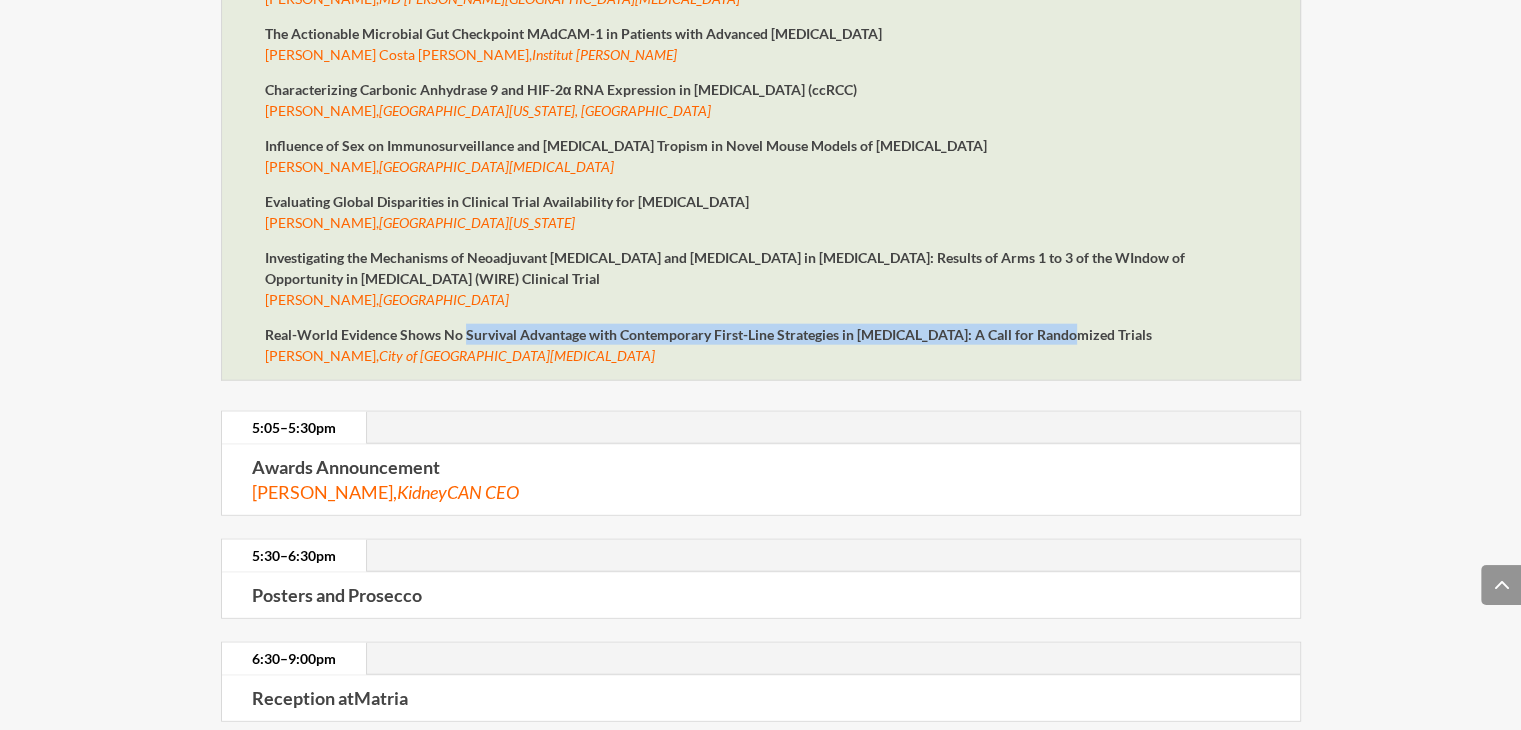 drag, startPoint x: 472, startPoint y: 321, endPoint x: 1056, endPoint y: 314, distance: 584.04193 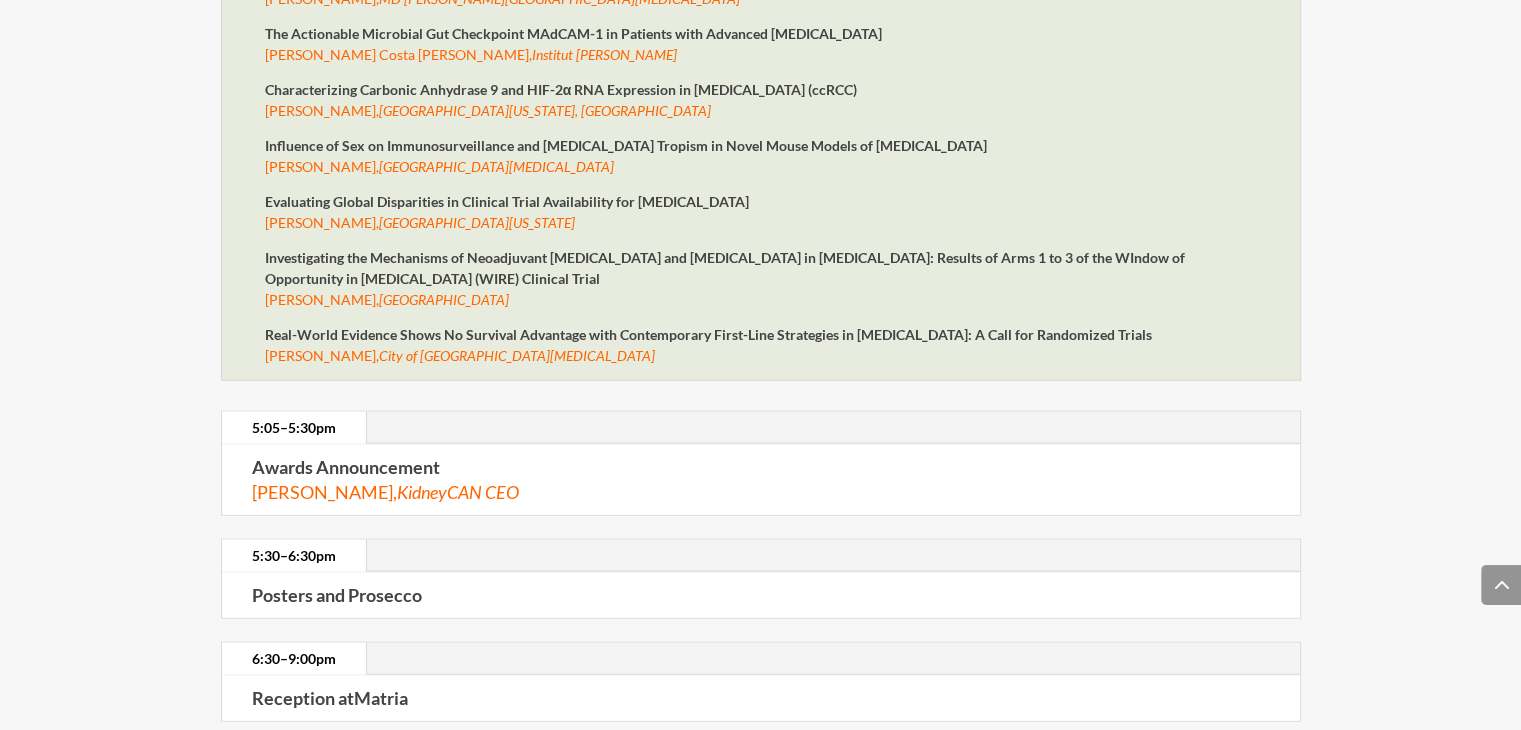 click on "Real-World Evidence Shows No Survival Advantage with Contemporary First-Line Strategies in [MEDICAL_DATA]: A Call for Randomized Trials" at bounding box center (708, 334) 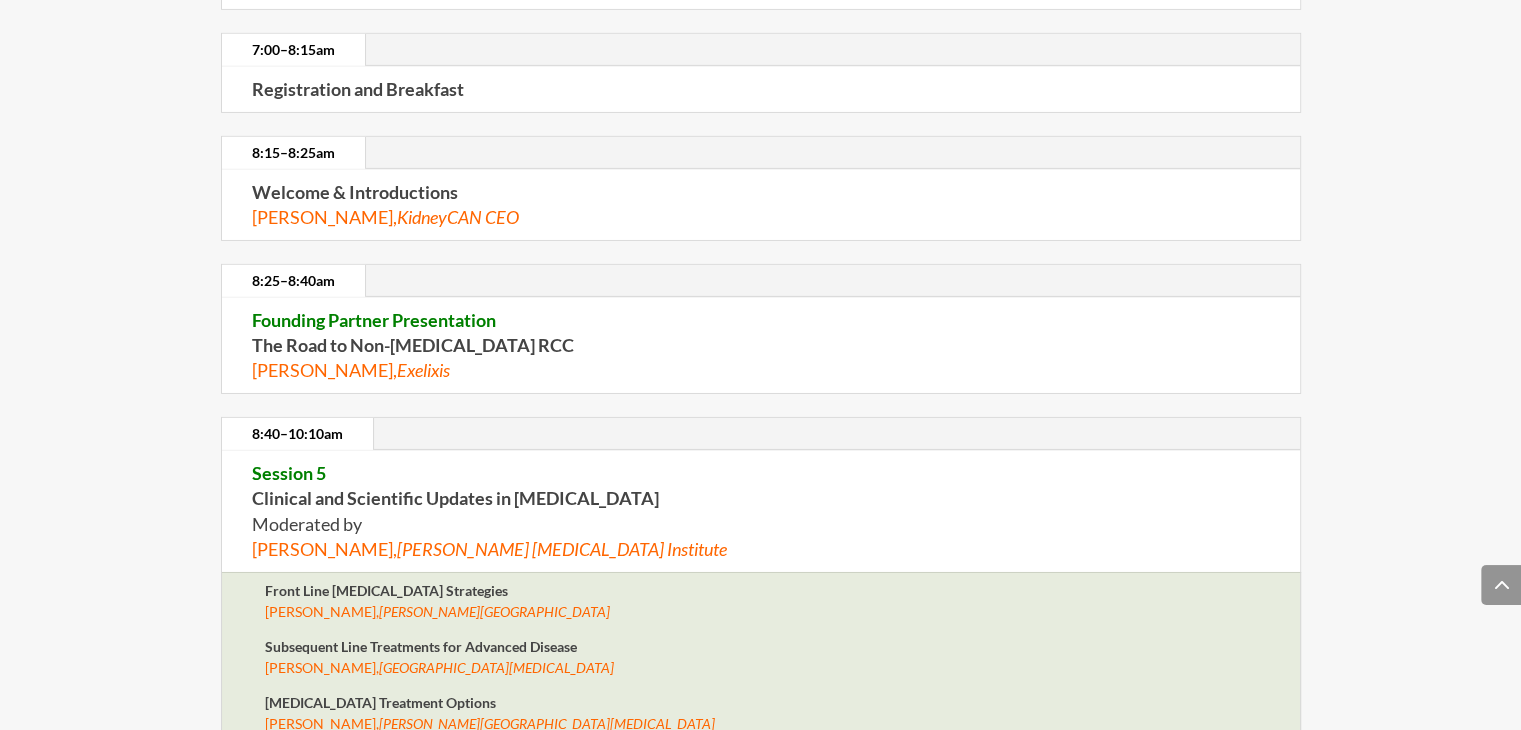 scroll, scrollTop: 6523, scrollLeft: 0, axis: vertical 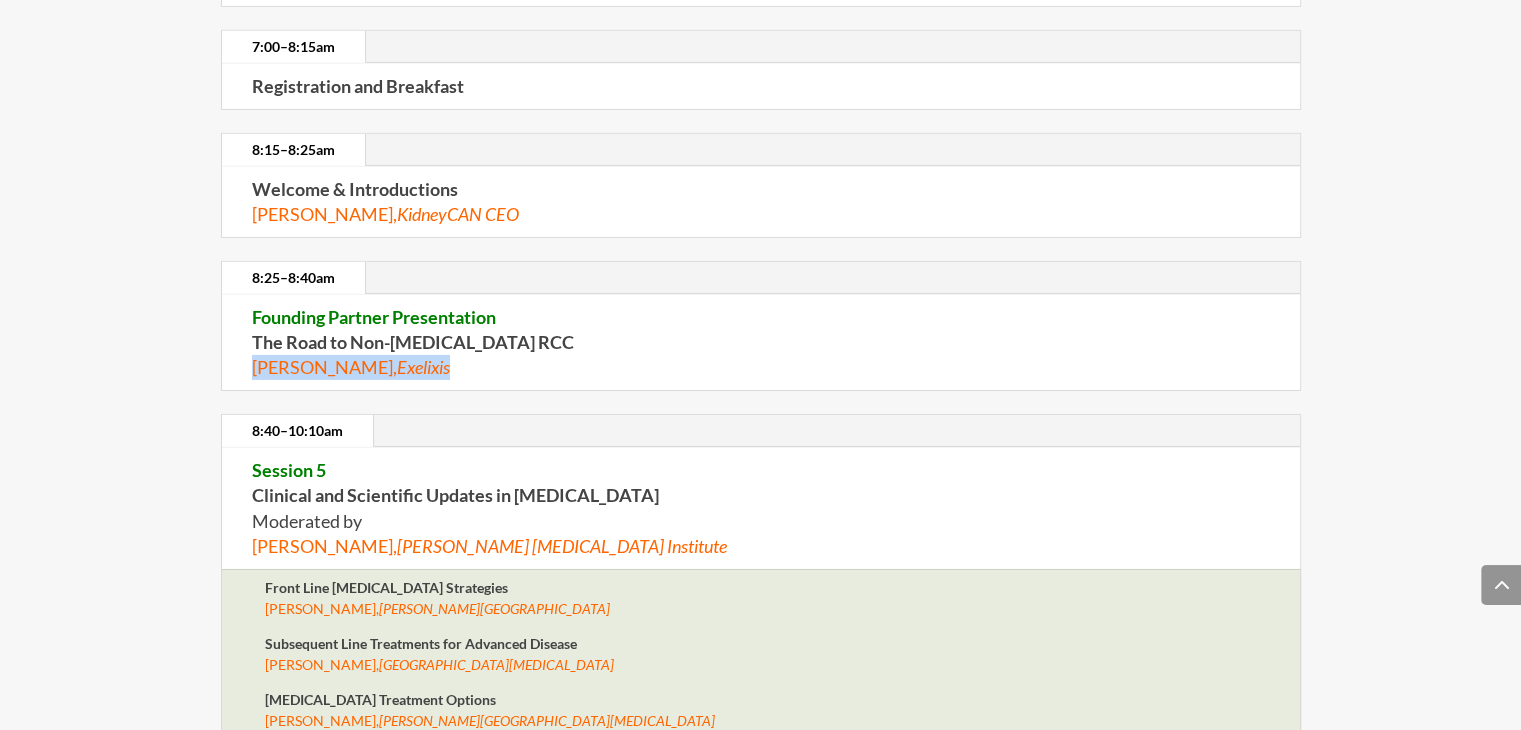 drag, startPoint x: 252, startPoint y: 348, endPoint x: 534, endPoint y: 352, distance: 282.02838 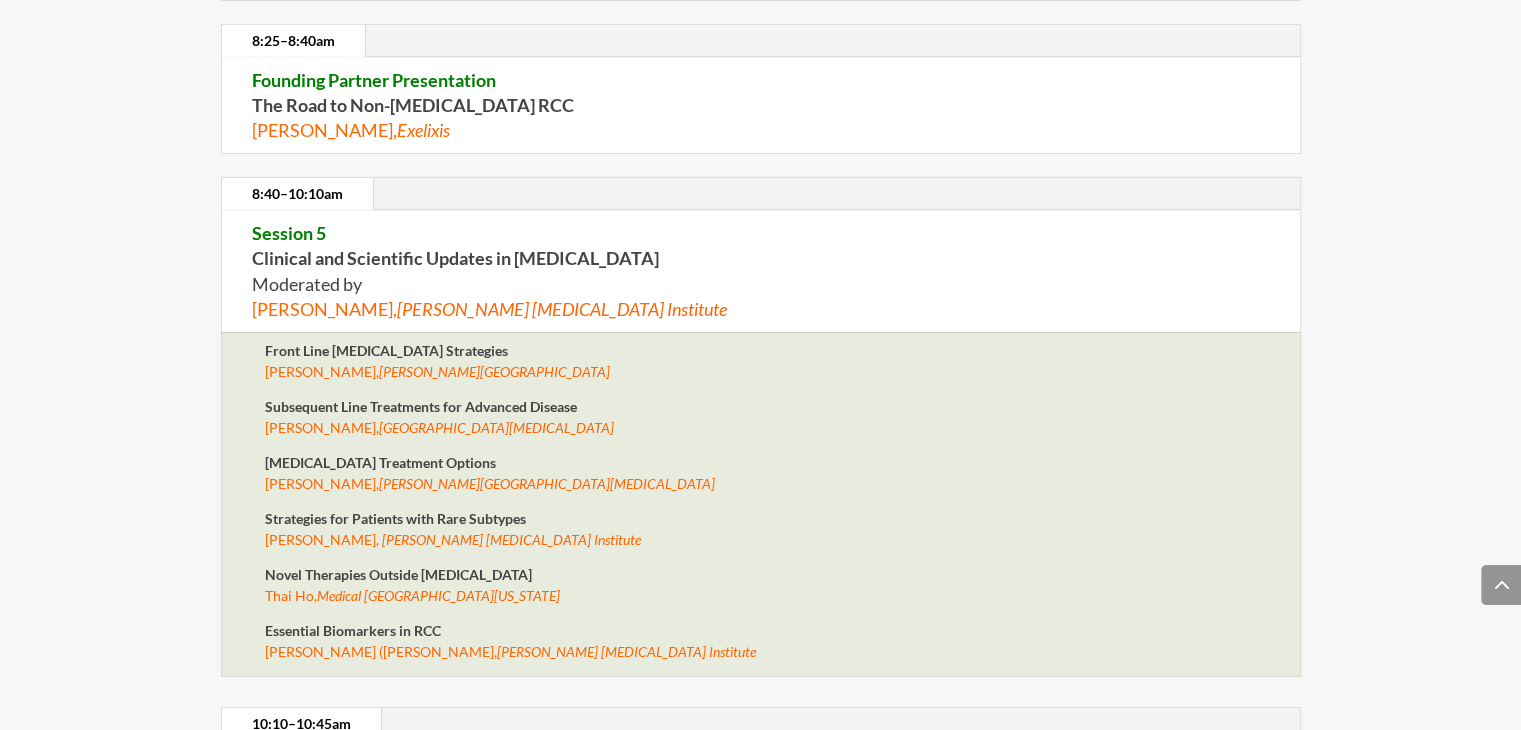 scroll, scrollTop: 6766, scrollLeft: 0, axis: vertical 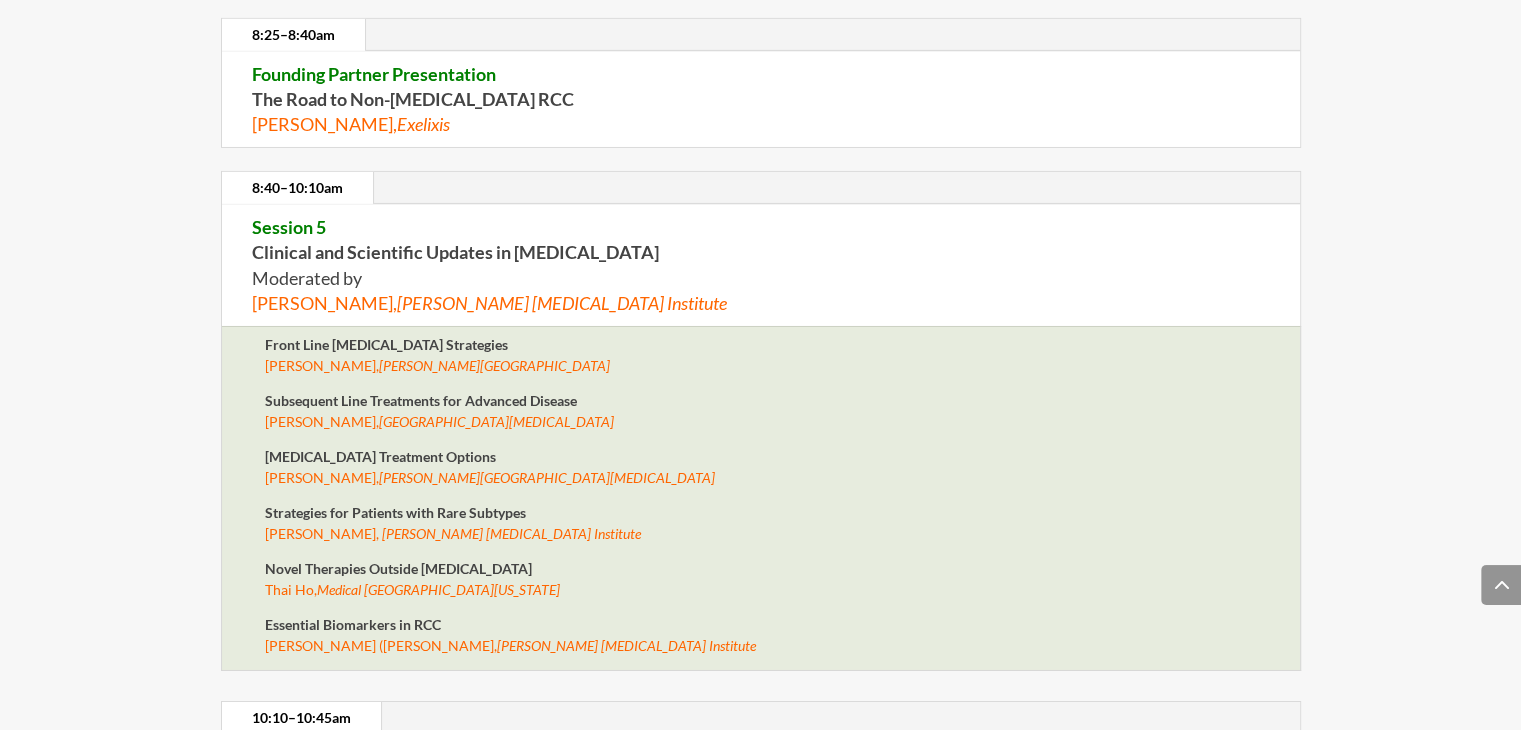 drag, startPoint x: 350, startPoint y: 325, endPoint x: 504, endPoint y: 317, distance: 154.20766 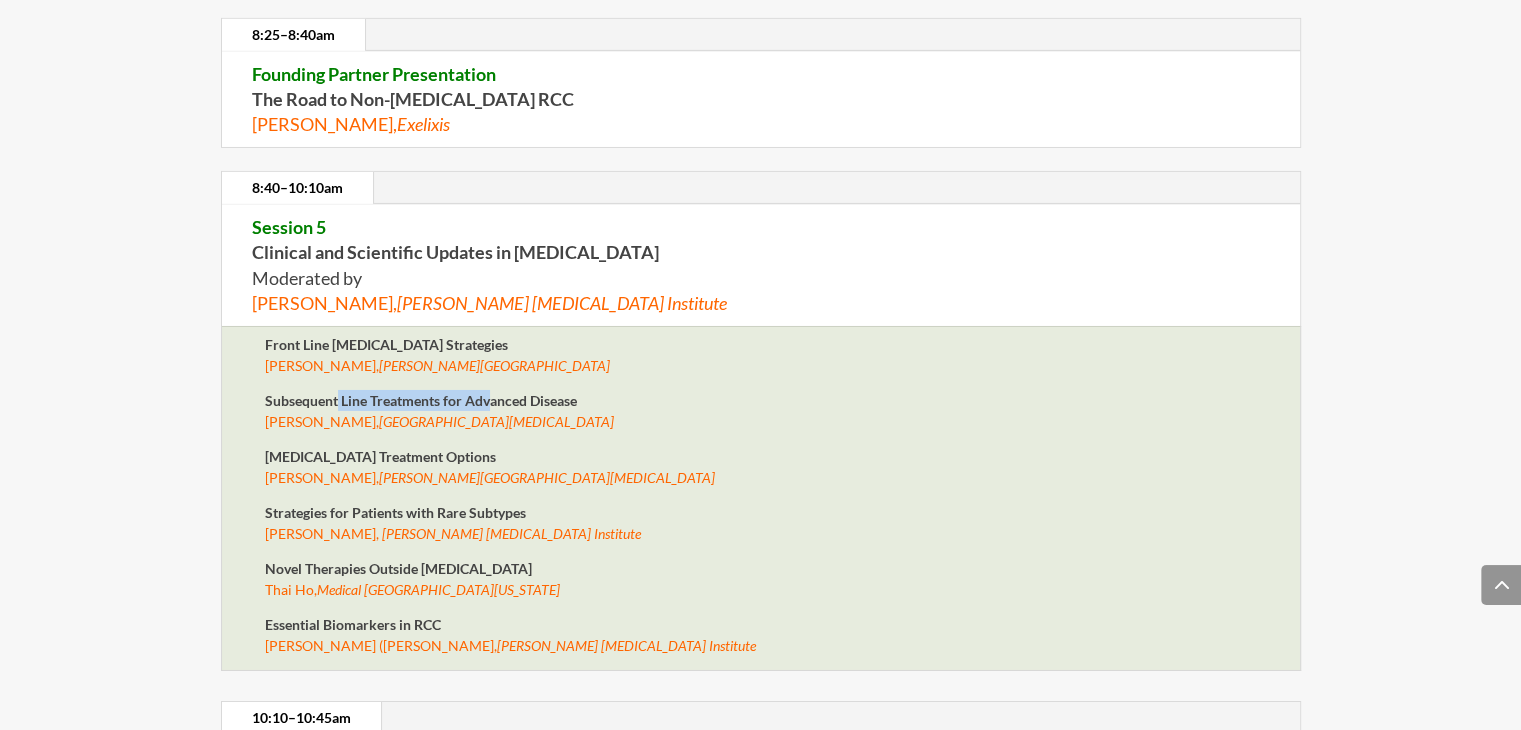 drag, startPoint x: 336, startPoint y: 382, endPoint x: 491, endPoint y: 375, distance: 155.15799 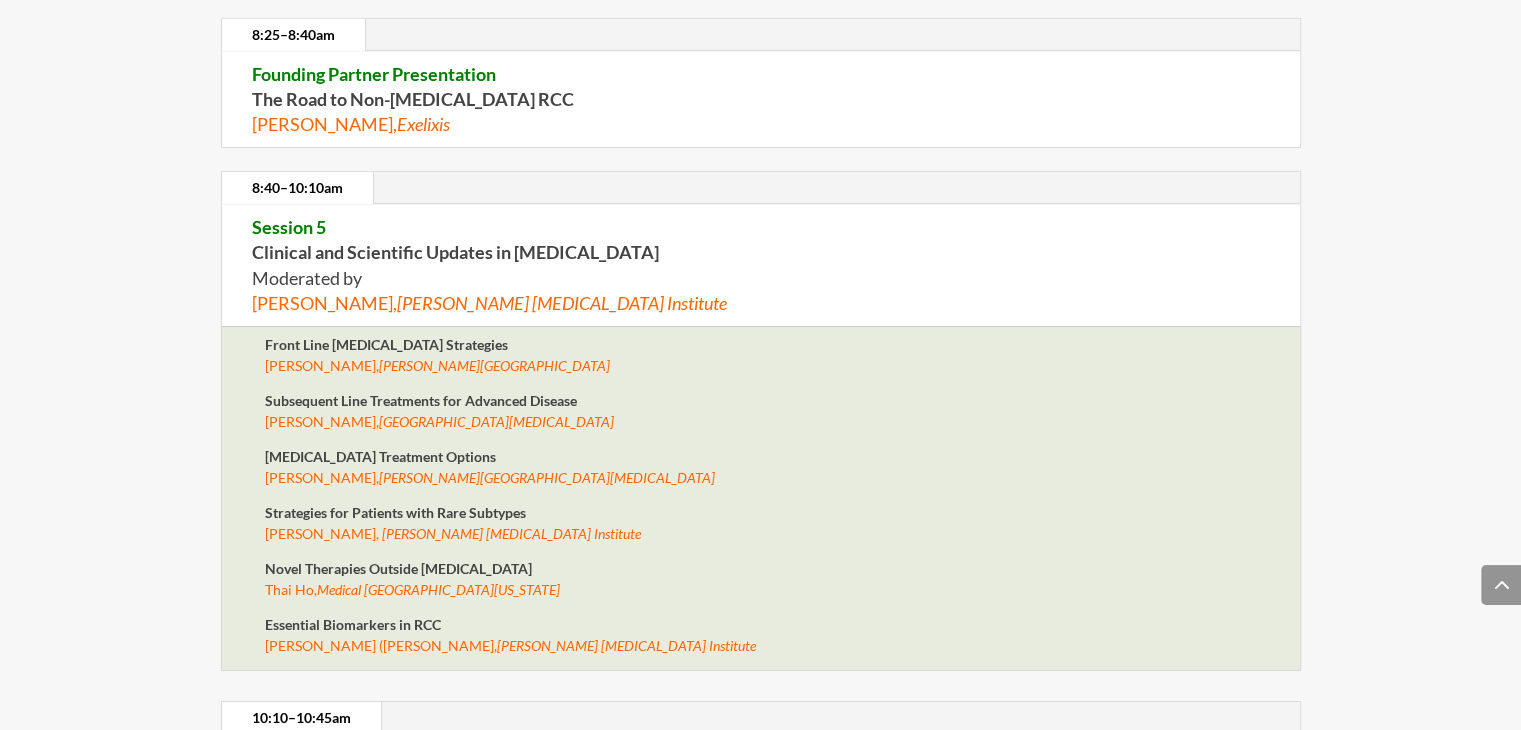 click on "[MEDICAL_DATA] Treatment Options" at bounding box center (380, 456) 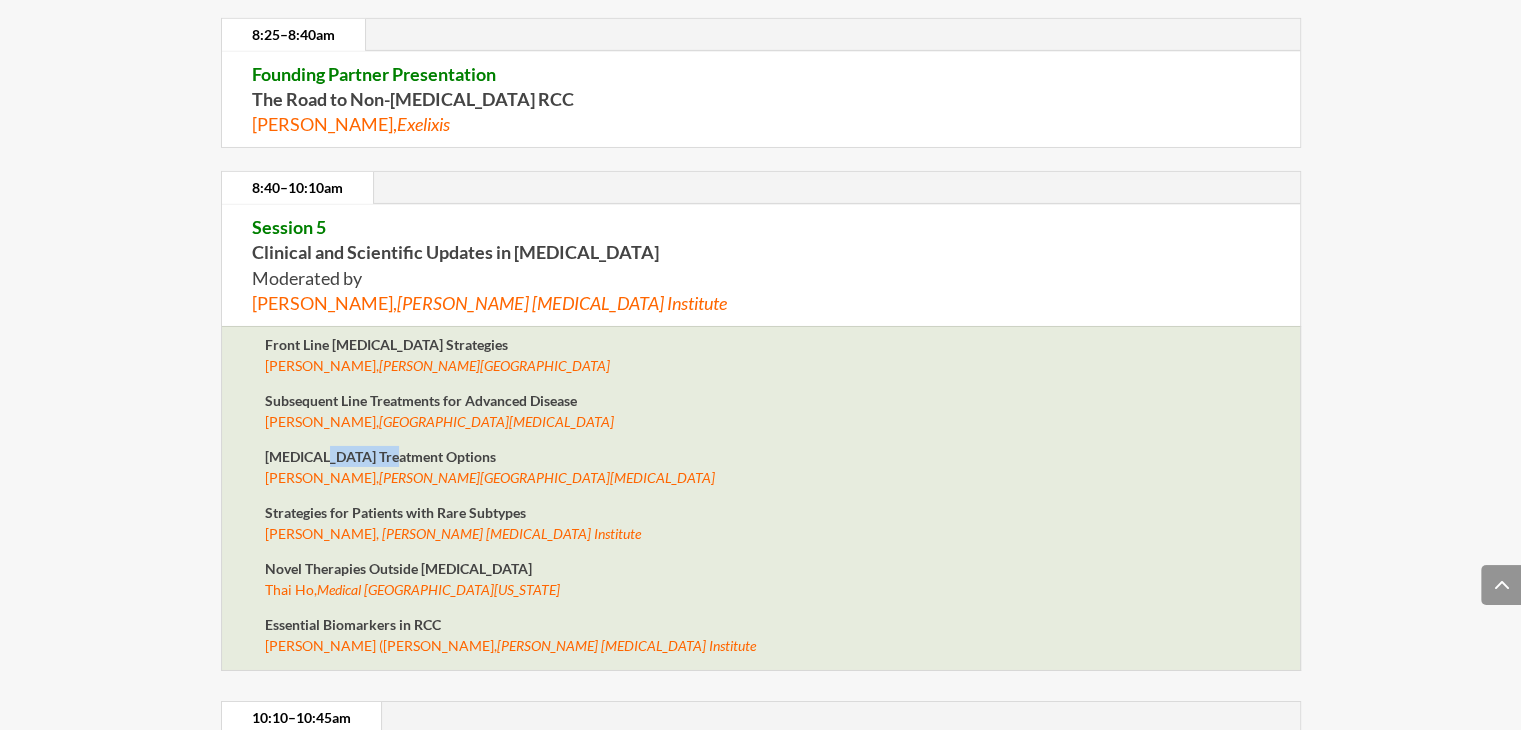 drag, startPoint x: 321, startPoint y: 432, endPoint x: 388, endPoint y: 432, distance: 67 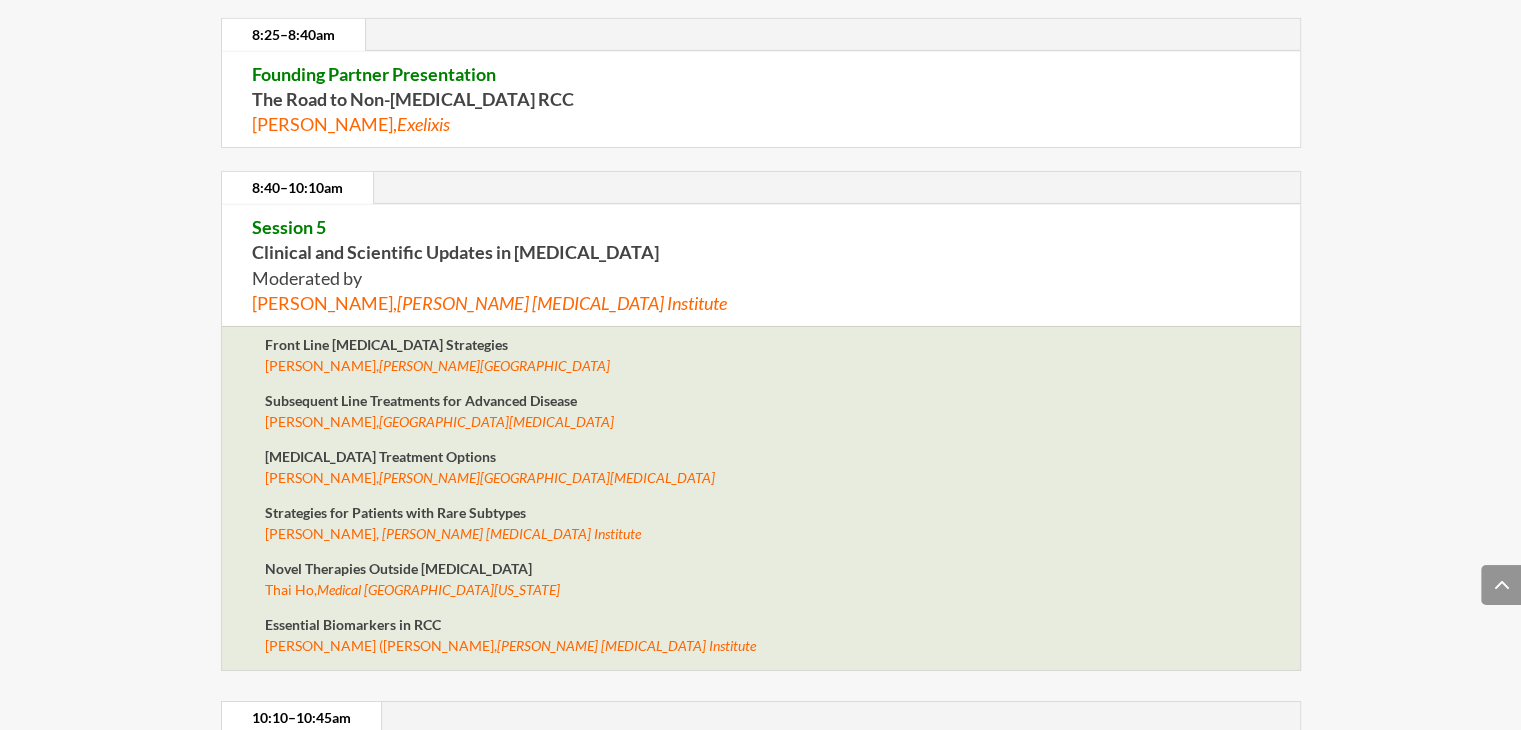 click on "Strategies for Patients with Rare Subtypes" at bounding box center [395, 512] 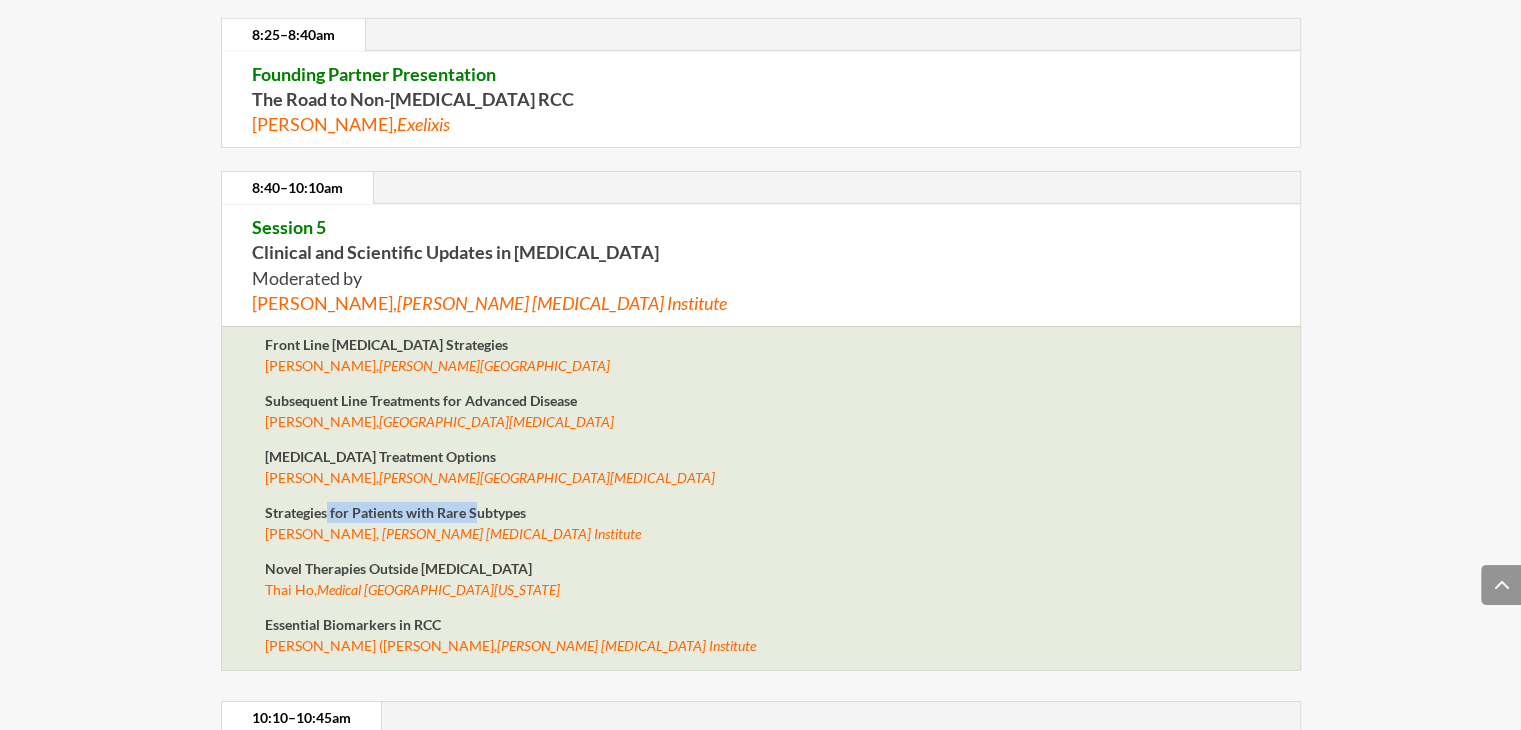 drag, startPoint x: 324, startPoint y: 494, endPoint x: 473, endPoint y: 491, distance: 149.0302 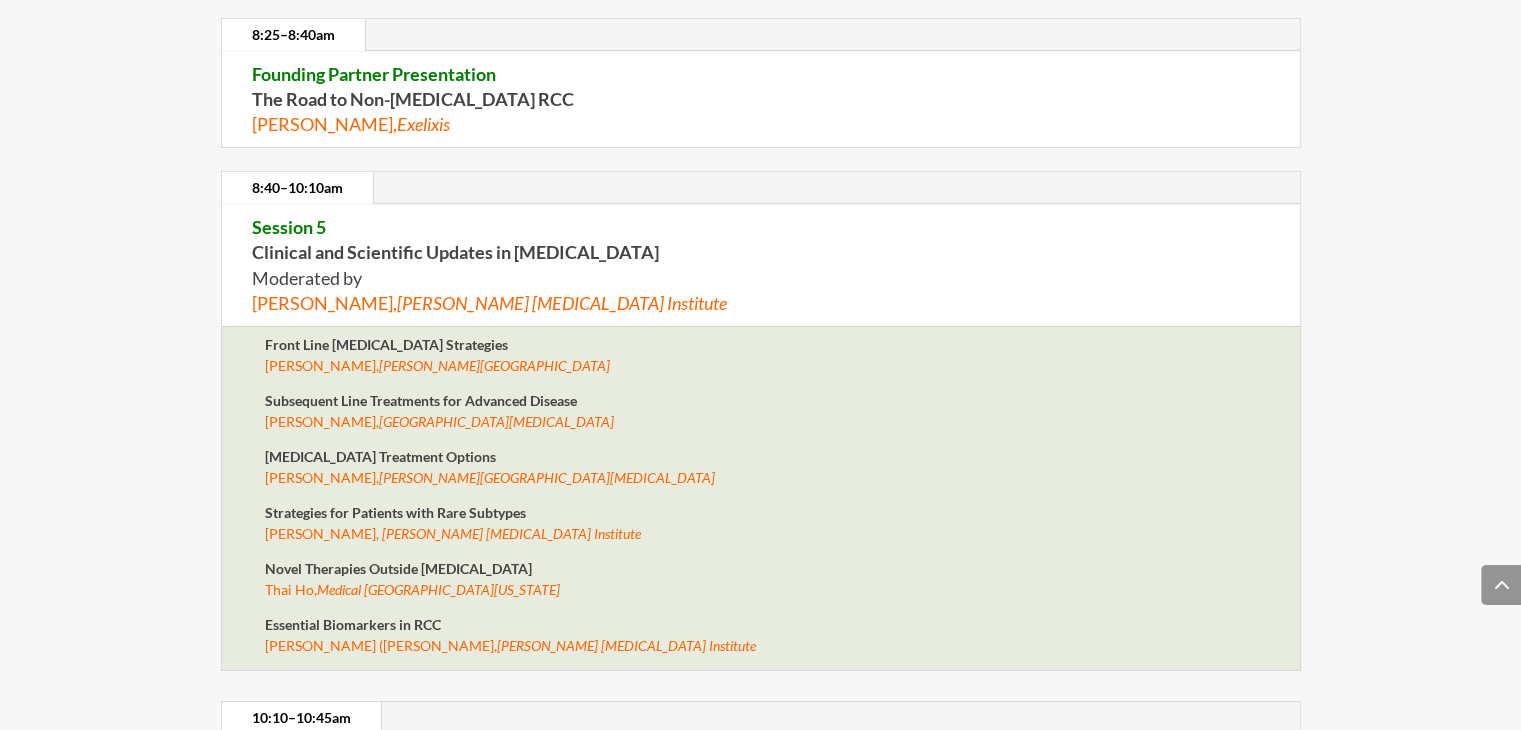 click on "Novel Therapies Outside [MEDICAL_DATA]" at bounding box center (398, 568) 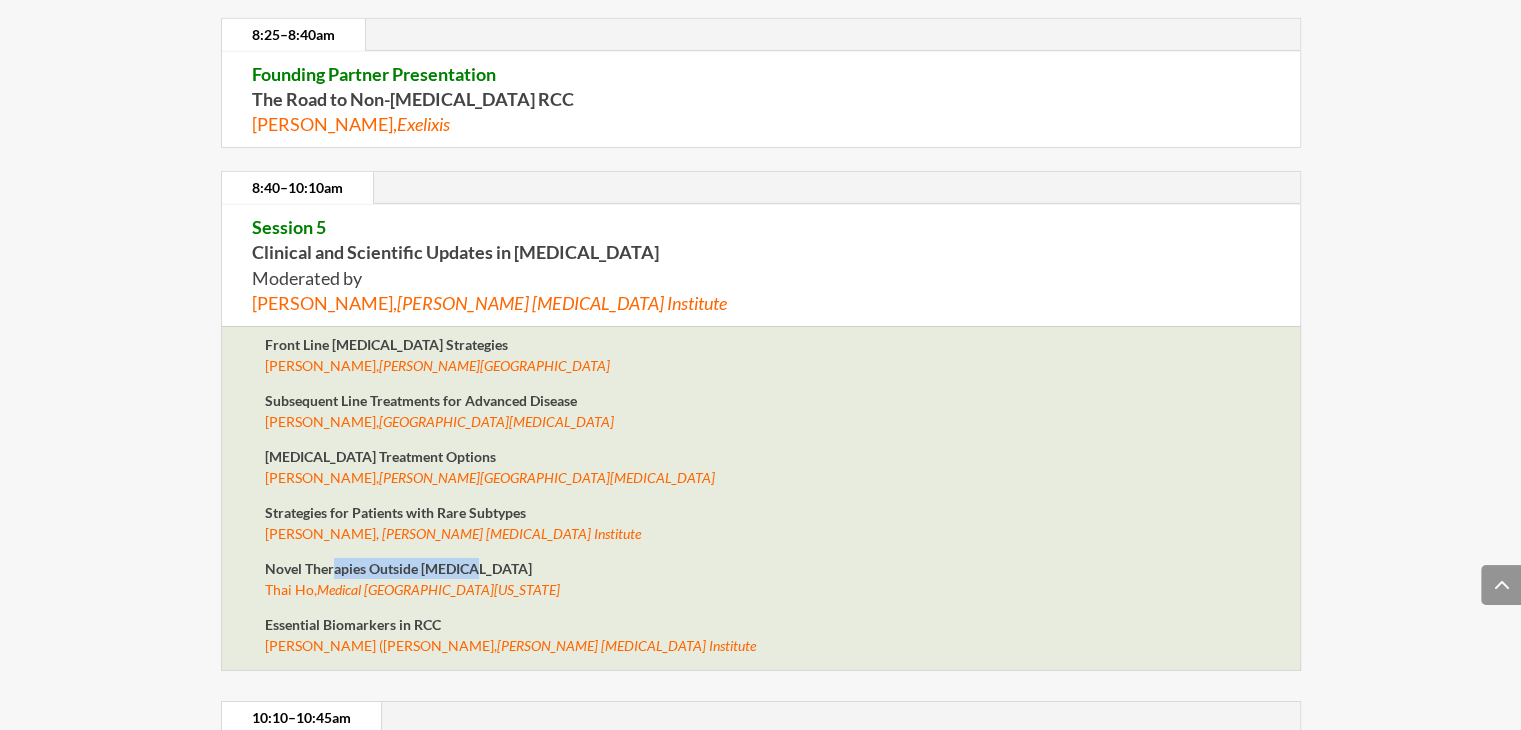 drag, startPoint x: 332, startPoint y: 547, endPoint x: 478, endPoint y: 546, distance: 146.00342 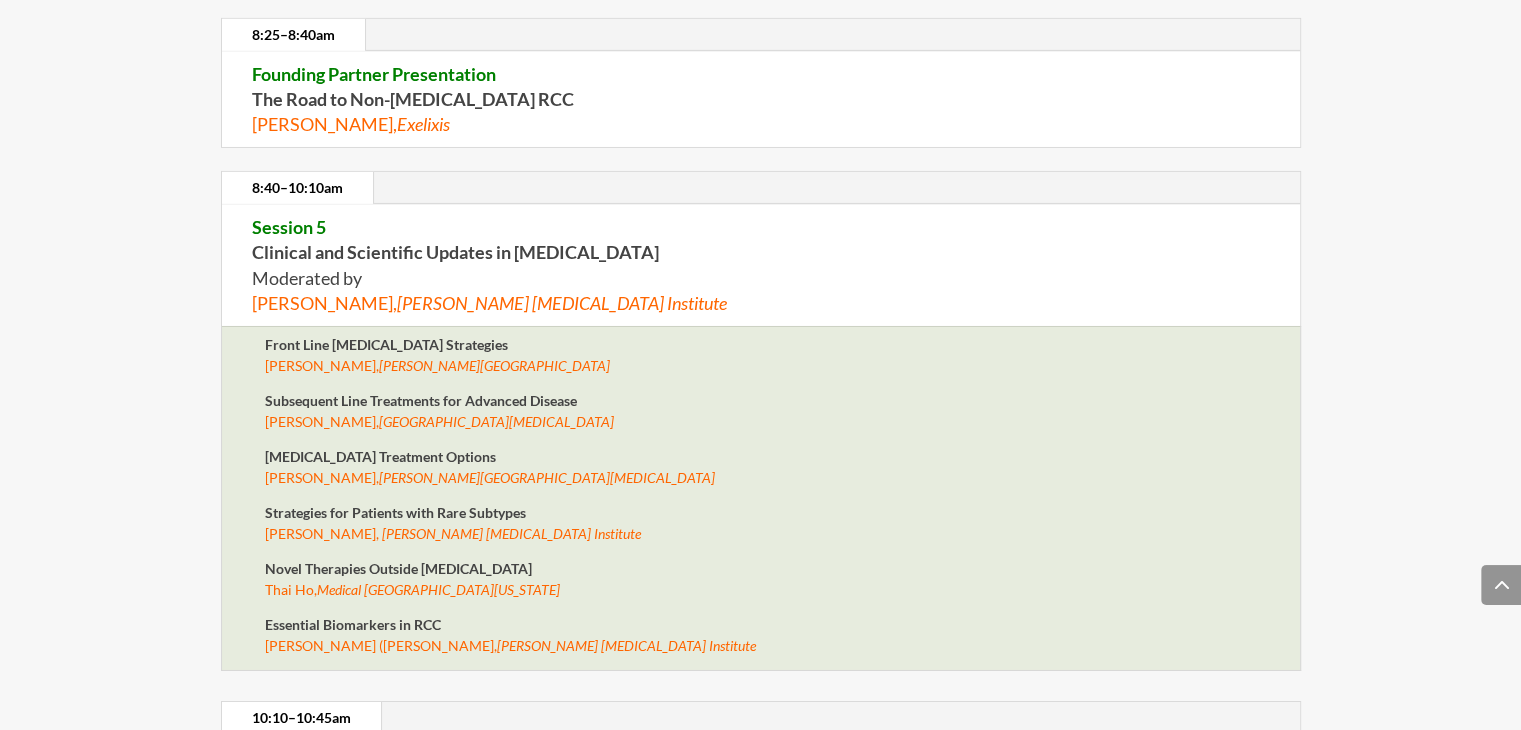click on "Novel Therapies Outside [MEDICAL_DATA]" at bounding box center (398, 568) 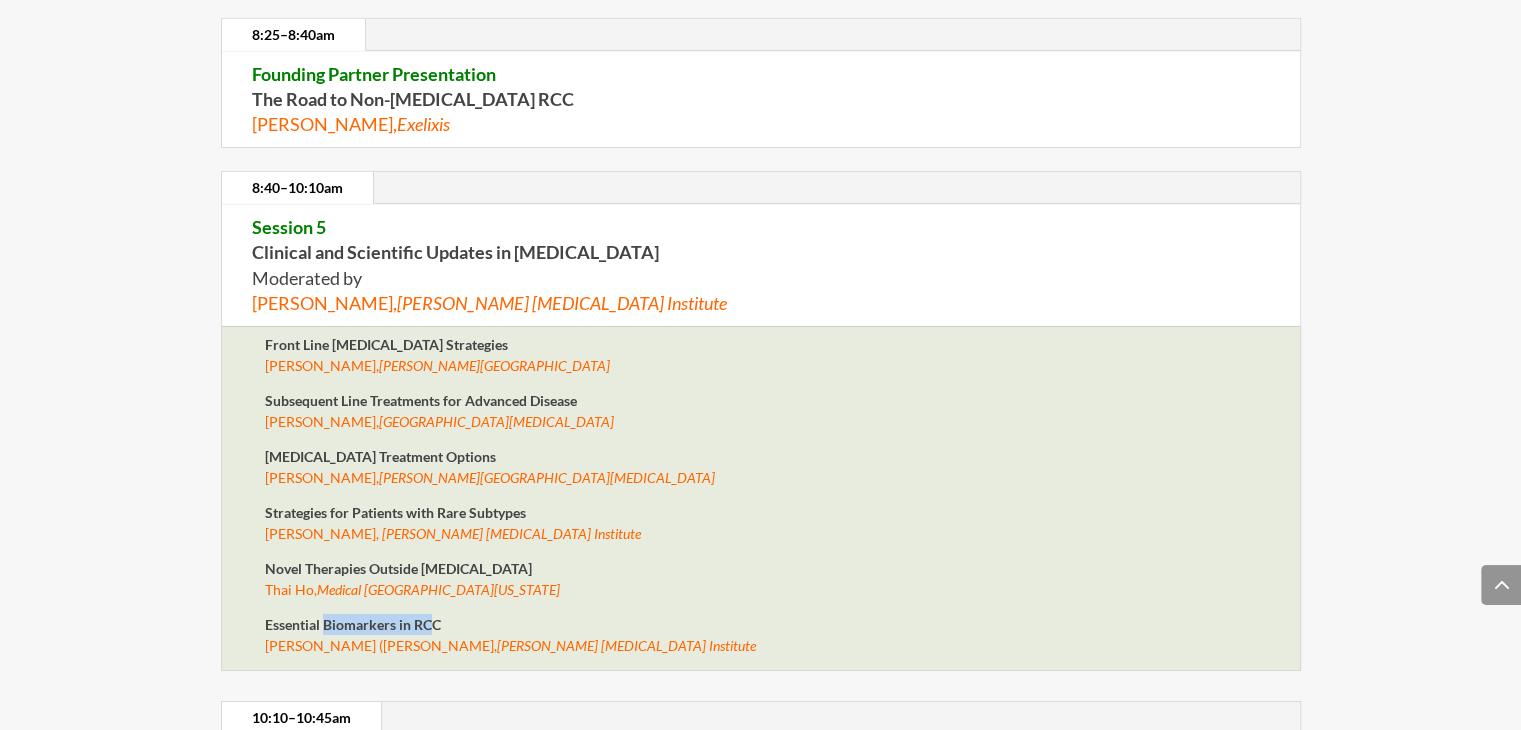 drag, startPoint x: 324, startPoint y: 605, endPoint x: 328, endPoint y: 590, distance: 15.524175 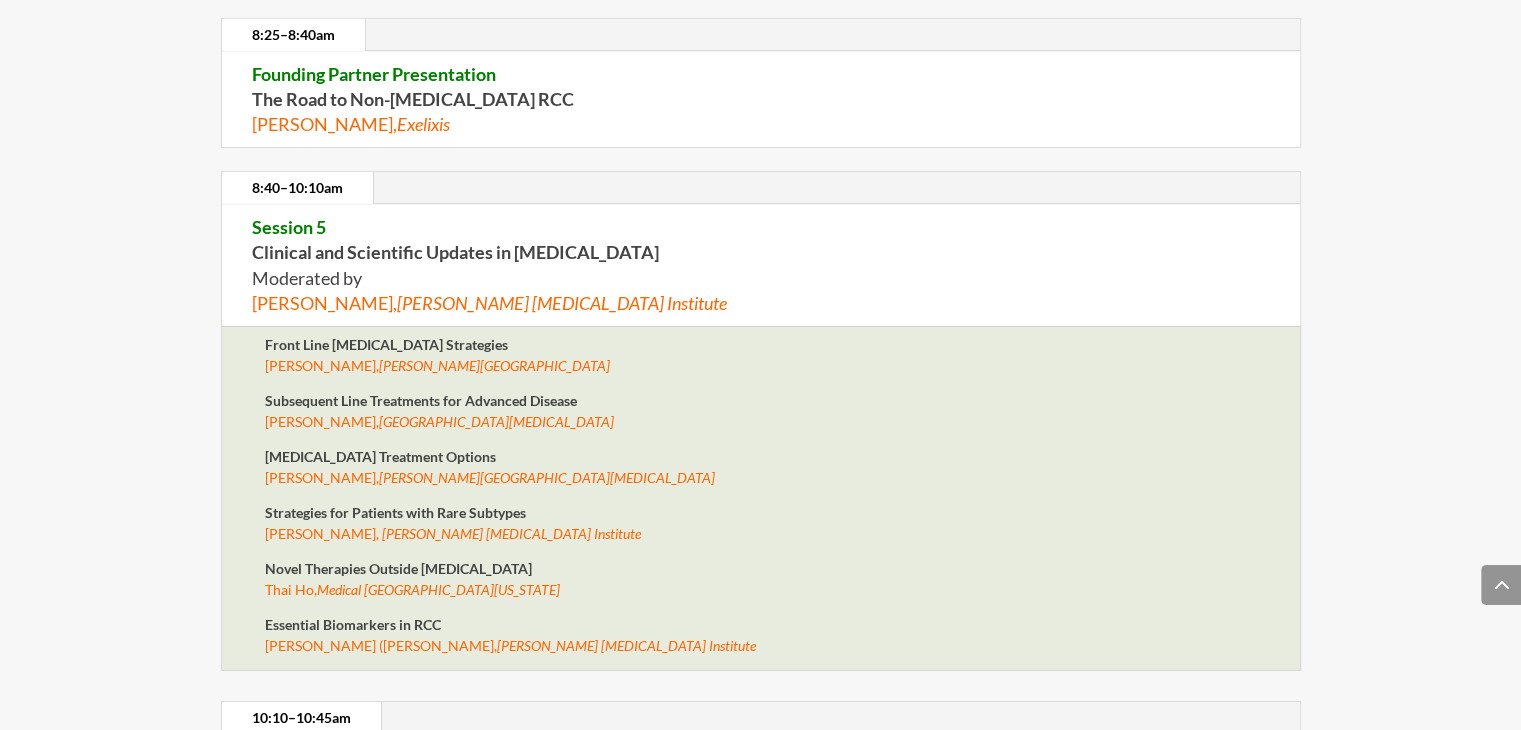 click on "[DATE] 6:00–7:00am Rock the Run 5K 7:00–8:15am Registration and Breakfast 8:15–8:25am Welcome & Introductions [PERSON_NAME],  KidneyCAN CEO 8:25–8:40am Founding Partner Presentation The Road to Non-[MEDICAL_DATA] RCC [PERSON_NAME],  Exelixis 8:40–10:10am Session 5 Clinical and Scientific Updates in [MEDICAL_DATA] Moderated by [PERSON_NAME],  [PERSON_NAME] [MEDICAL_DATA] Institute Front Line [MEDICAL_DATA] Strategies [PERSON_NAME],  [PERSON_NAME][GEOGRAPHIC_DATA] Subsequent Line Treatments for Advanced Disease [PERSON_NAME],  [GEOGRAPHIC_DATA][MEDICAL_DATA] [MEDICAL_DATA] Treatment Options [PERSON_NAME],  [PERSON_NAME] [MEDICAL_DATA] Center Strategies for Patients with Rare Subtypes [PERSON_NAME],   [PERSON_NAME] [MEDICAL_DATA] Institute Novel Therapies Outside [MEDICAL_DATA] Thai Ho,  [GEOGRAPHIC_DATA][US_STATE] Essential Biomarkers in RCC Wenxin ([PERSON_NAME]) [PERSON_NAME] [MEDICAL_DATA] Institute 10:10–10:45am Coffee Break – Friends of KidneyCAN Networking in [PERSON_NAME]/[GEOGRAPHIC_DATA] 10:45–12:00pm Institut" at bounding box center [760, 1264] 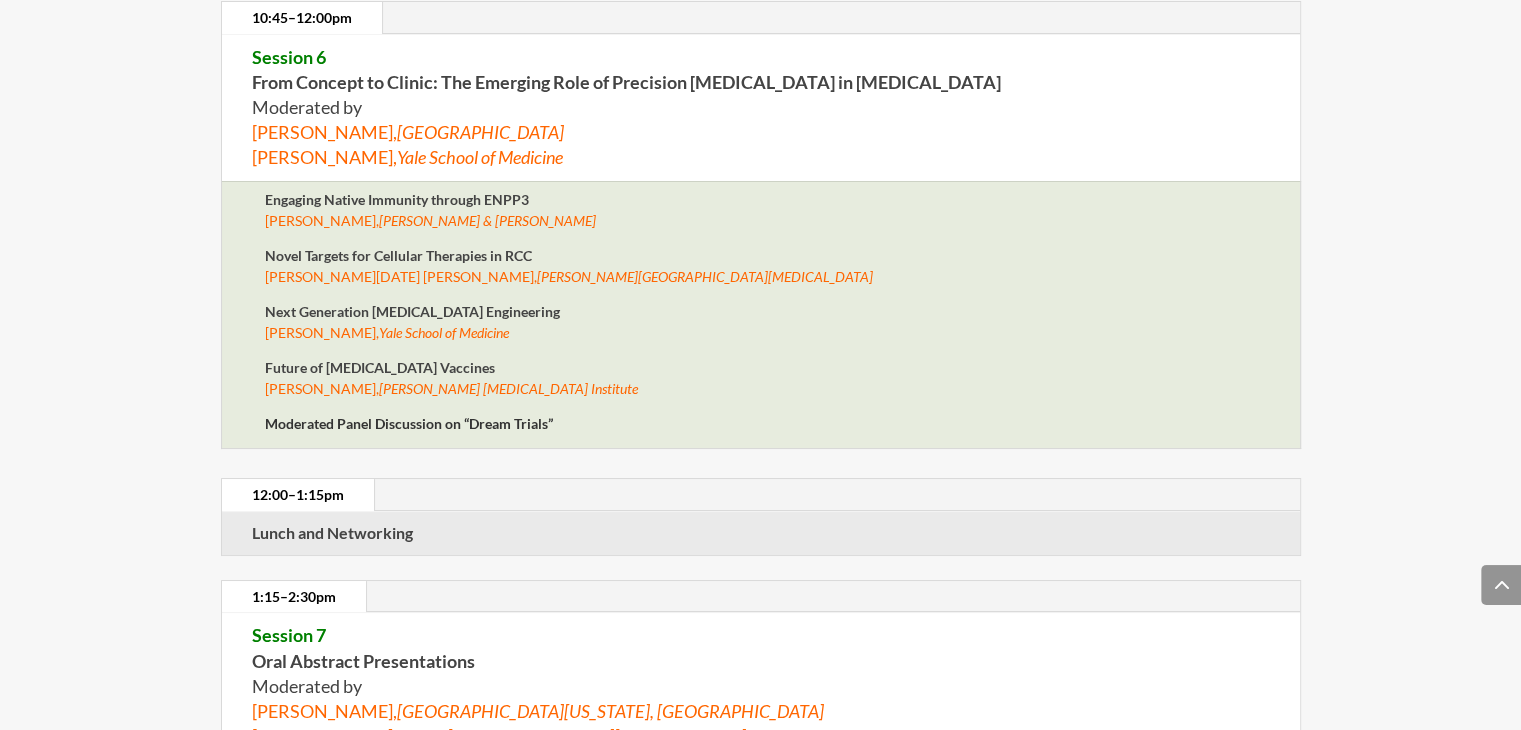 scroll, scrollTop: 7570, scrollLeft: 0, axis: vertical 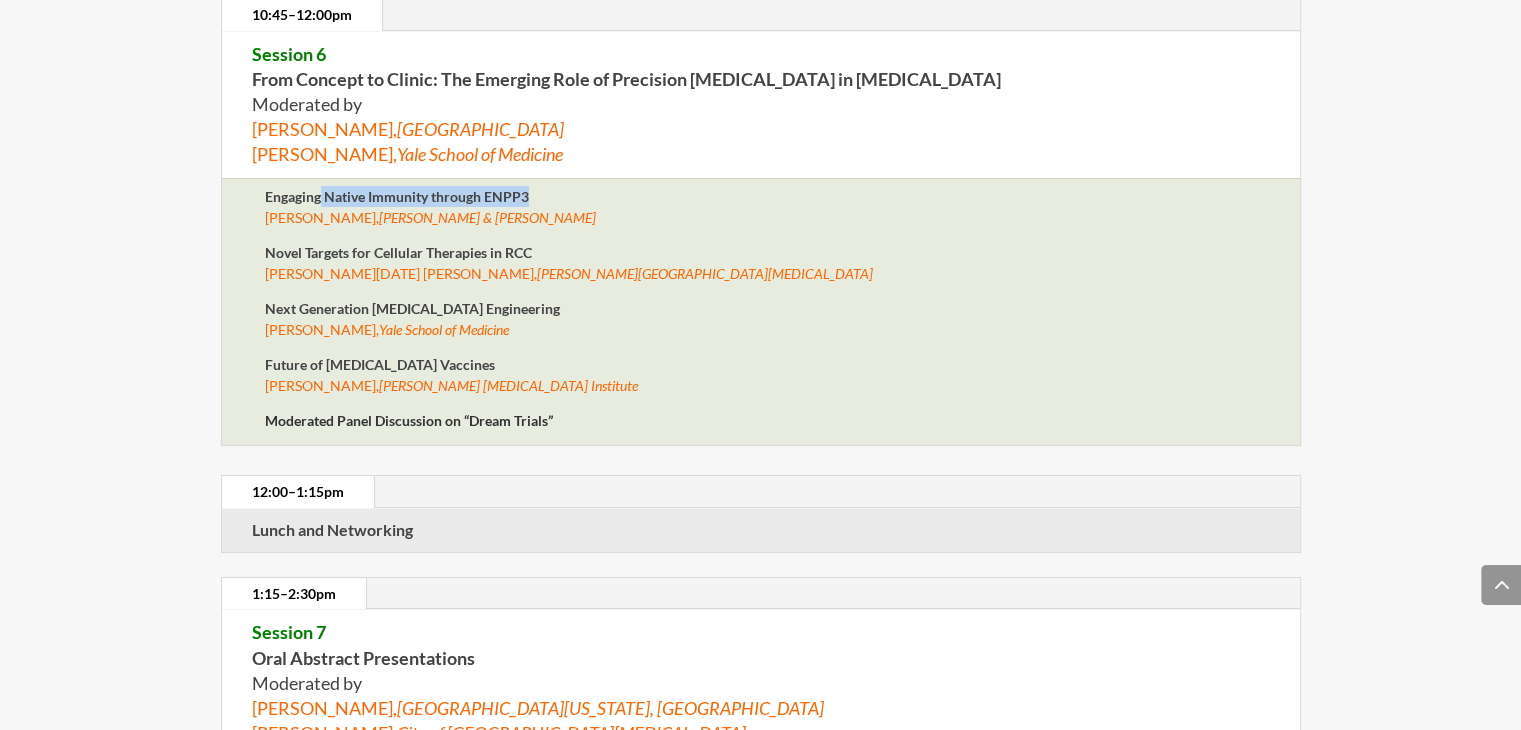 drag, startPoint x: 387, startPoint y: 171, endPoint x: 540, endPoint y: 164, distance: 153.16005 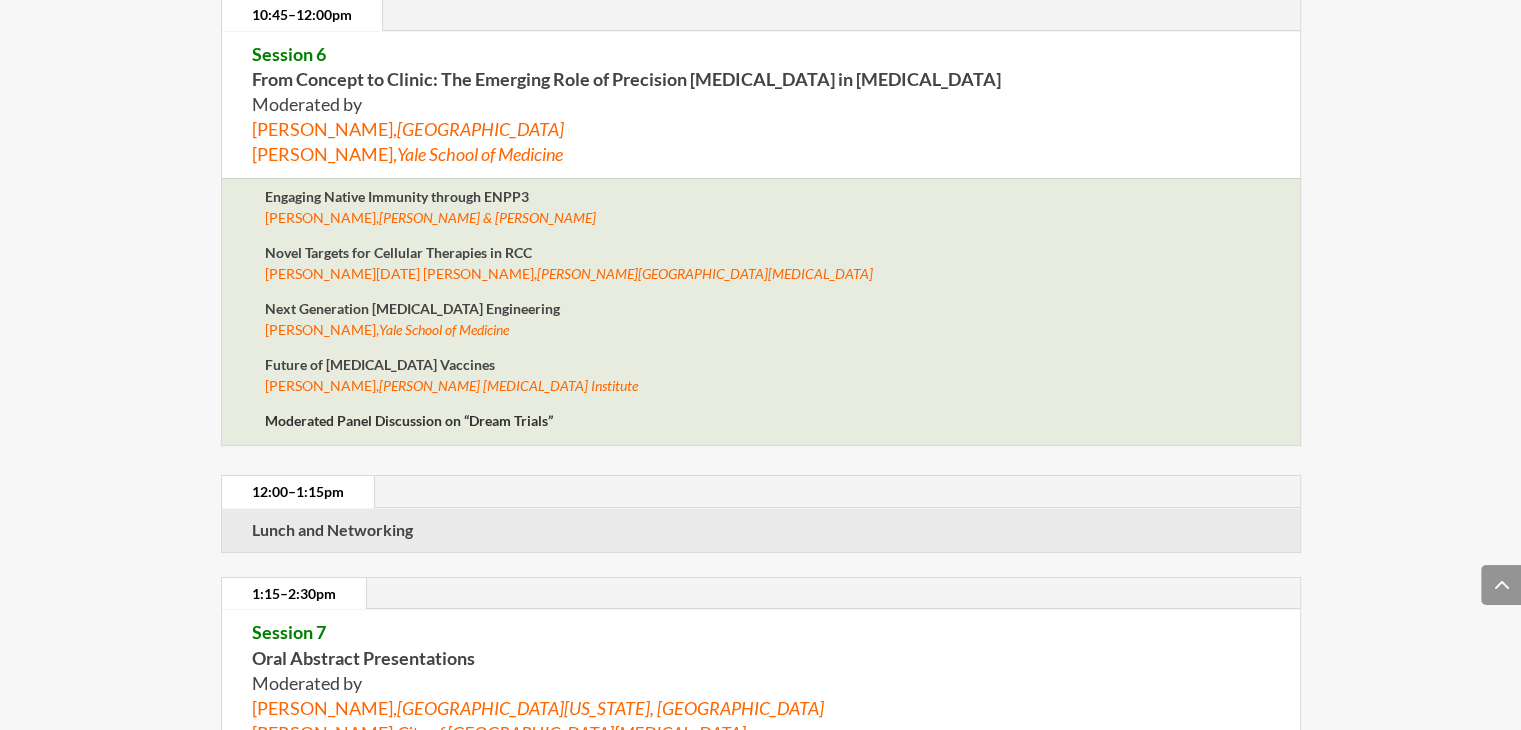 click on "Engaging Native Immunity through ENPP3 [PERSON_NAME],  [PERSON_NAME] & [PERSON_NAME]" at bounding box center (761, 214) 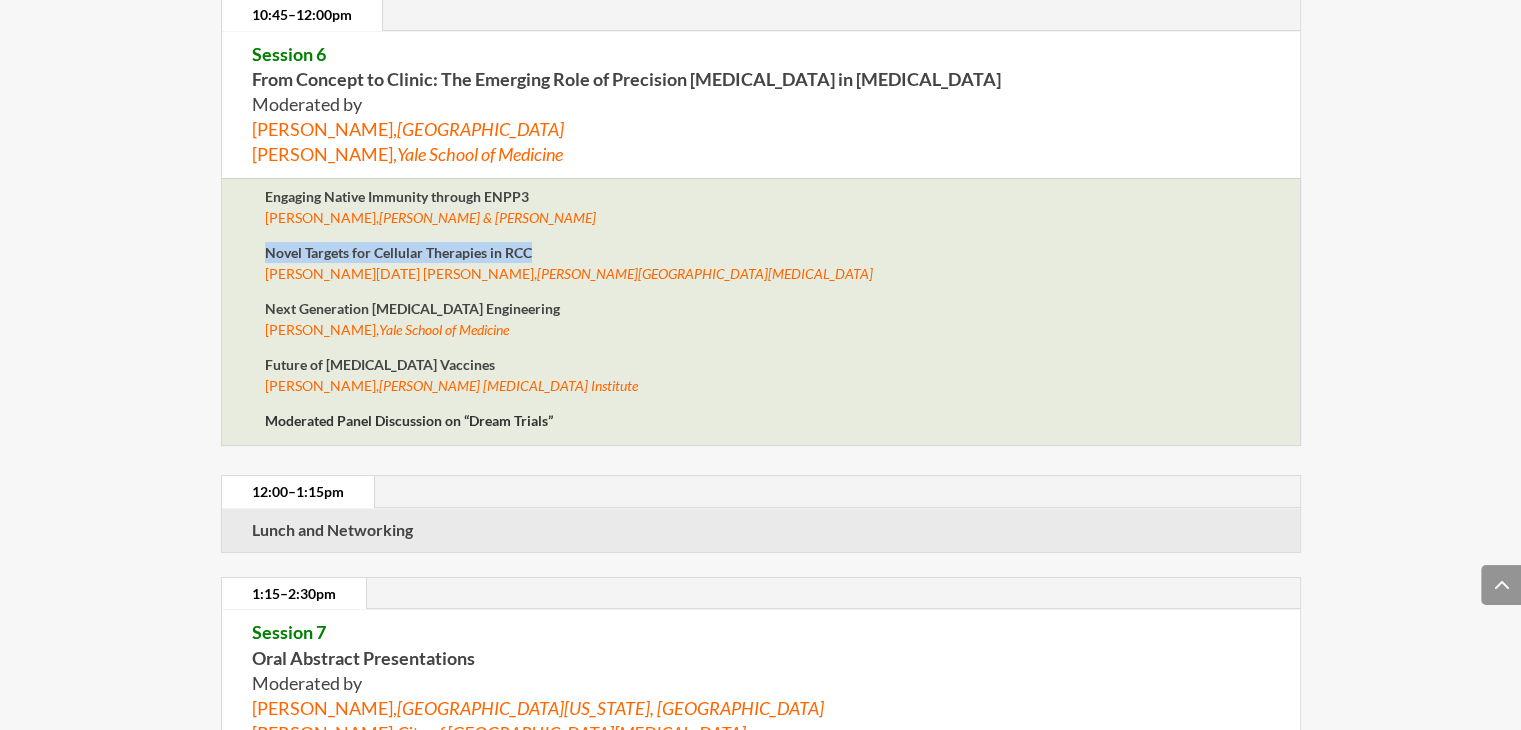 drag, startPoint x: 265, startPoint y: 229, endPoint x: 541, endPoint y: 231, distance: 276.00723 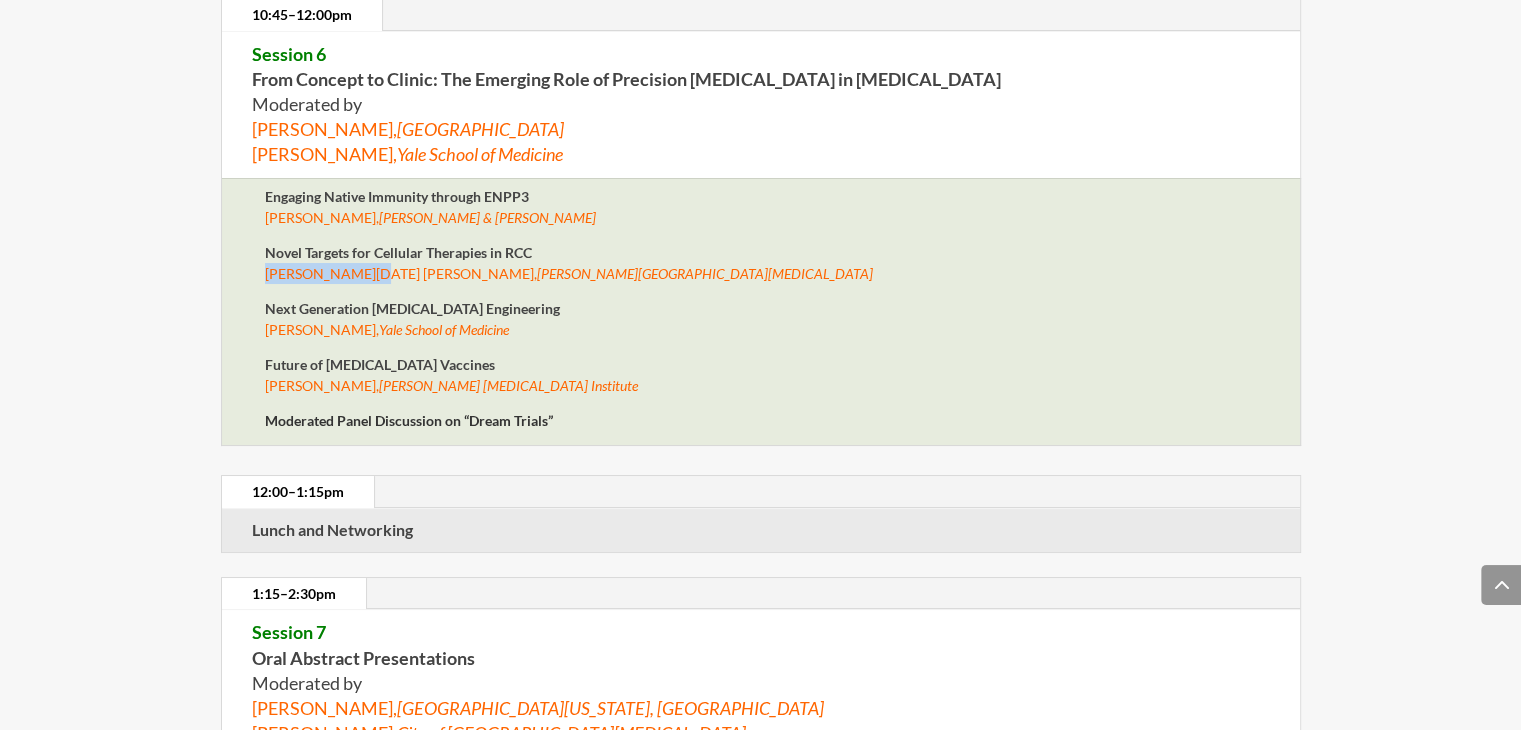drag, startPoint x: 265, startPoint y: 253, endPoint x: 360, endPoint y: 256, distance: 95.047356 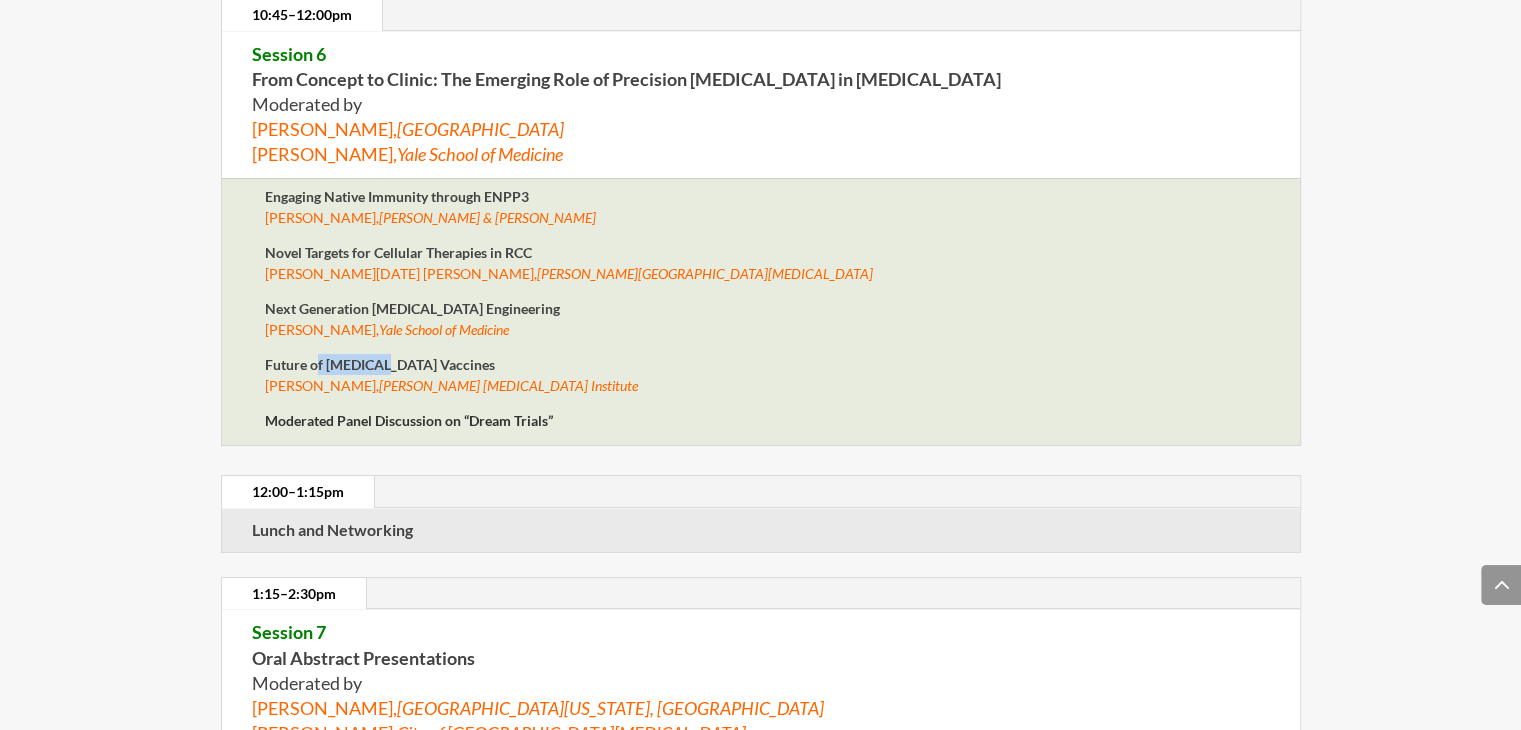 drag, startPoint x: 318, startPoint y: 338, endPoint x: 376, endPoint y: 335, distance: 58.077534 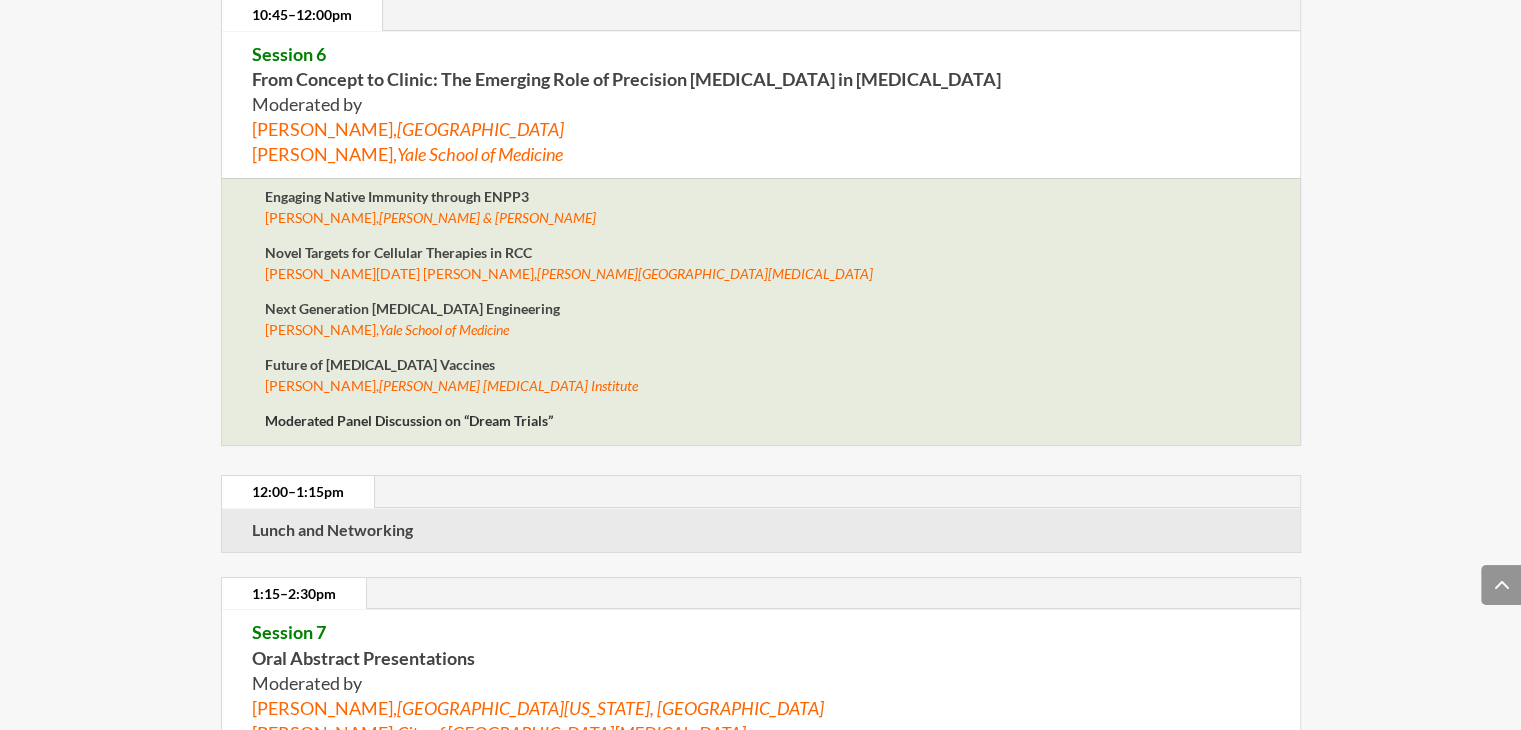 click on "Moderated Panel Discussion on “Dream Trials”" at bounding box center [409, 420] 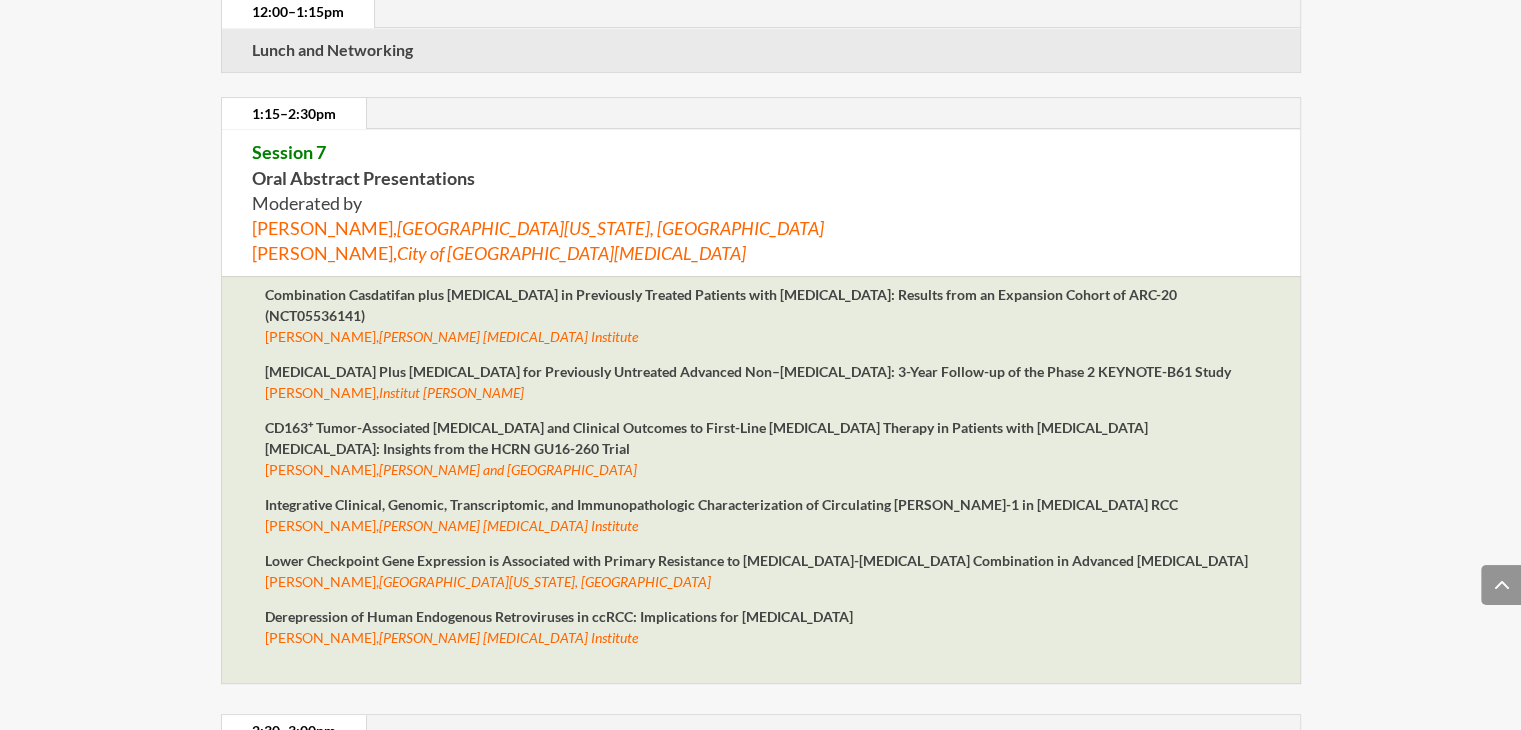 scroll, scrollTop: 8052, scrollLeft: 0, axis: vertical 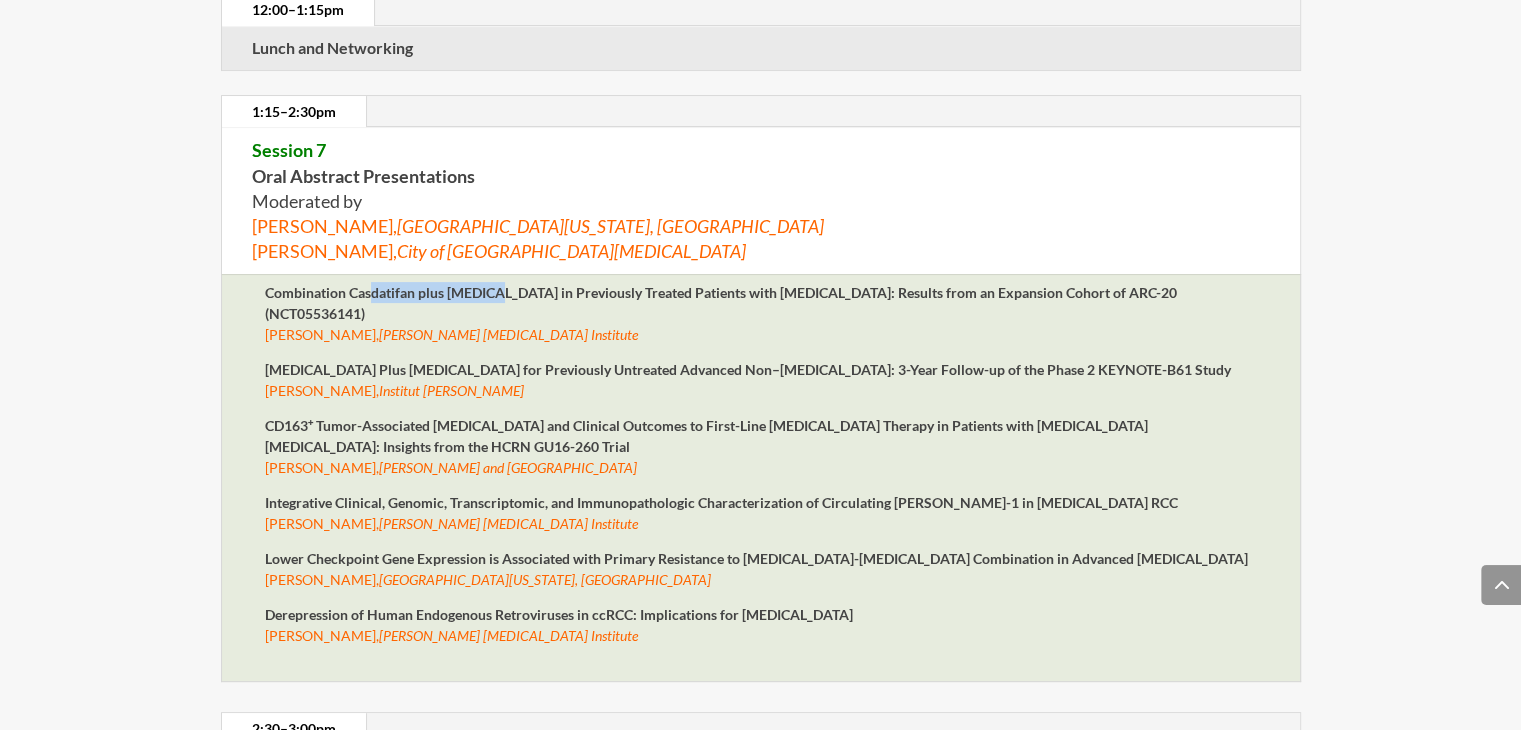 drag, startPoint x: 371, startPoint y: 270, endPoint x: 500, endPoint y: 262, distance: 129.24782 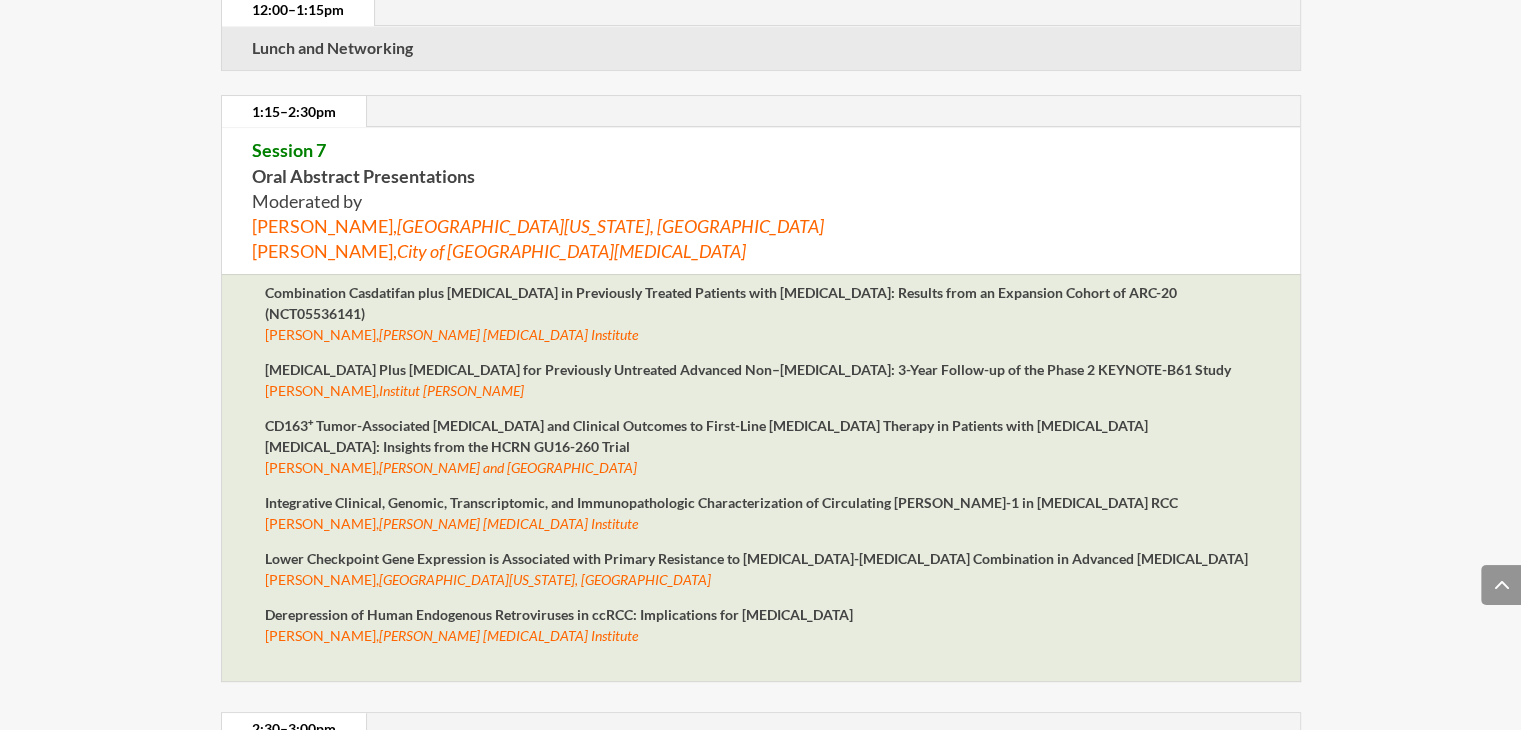 click on "Combination Casdatifan plus [MEDICAL_DATA] in Previously Treated Patients with [MEDICAL_DATA]: Results from an Expansion Cohort of ARC-20 (NCT05536141)" at bounding box center (721, 303) 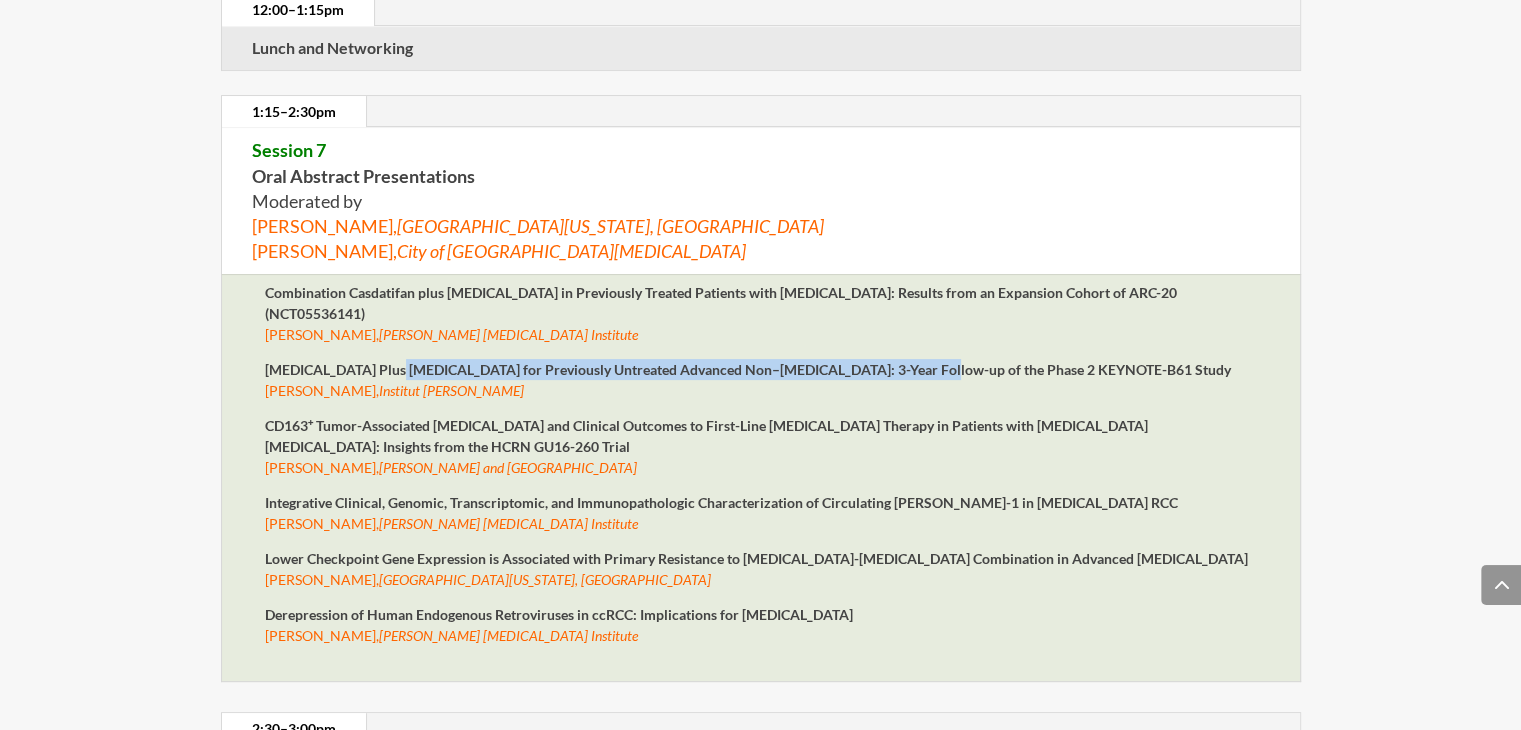 drag, startPoint x: 396, startPoint y: 347, endPoint x: 916, endPoint y: 345, distance: 520.00385 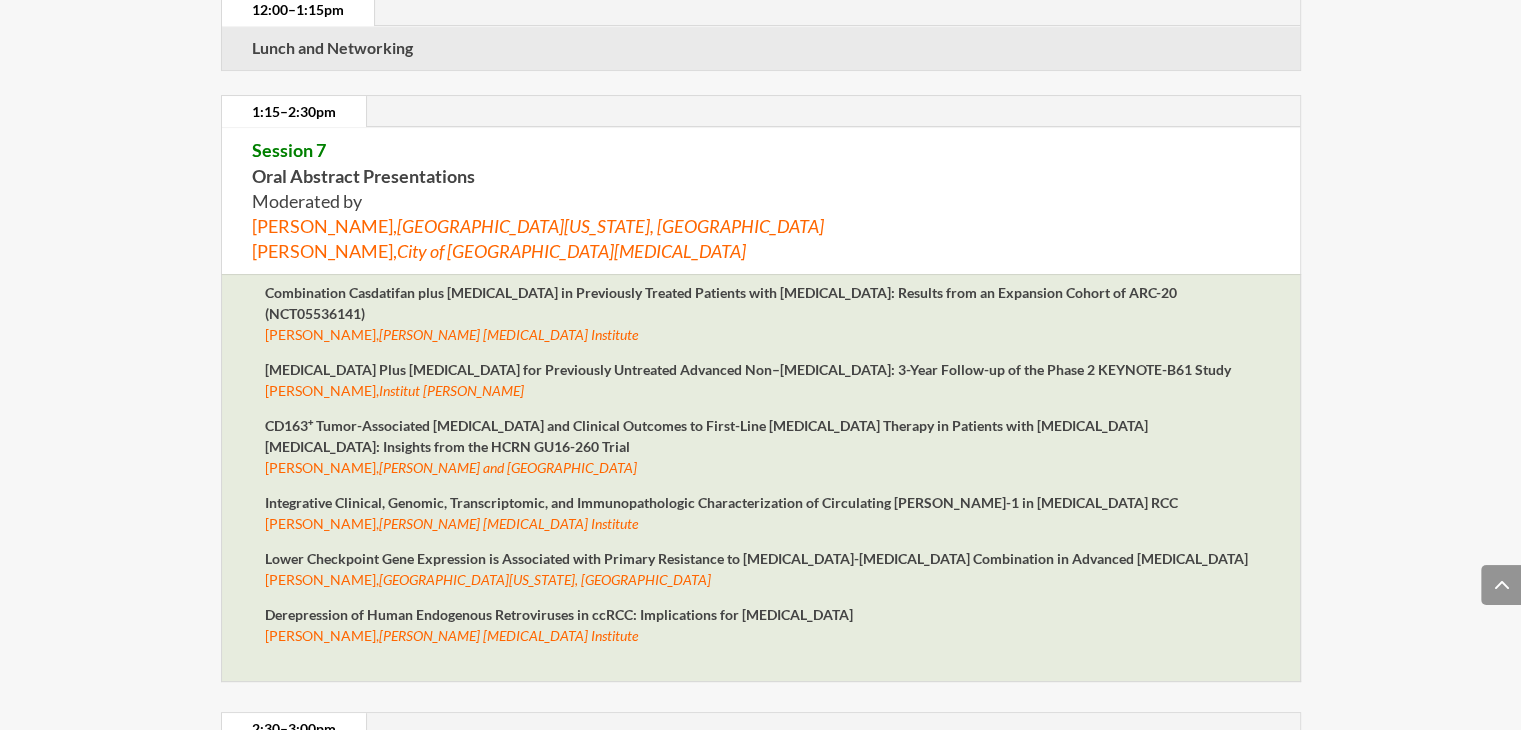 click on "[MEDICAL_DATA] Plus [MEDICAL_DATA] for Previously Untreated Advanced Non–[MEDICAL_DATA]: 3-Year Follow-up of the Phase 2 KEYNOTE-B61 Study" at bounding box center (748, 369) 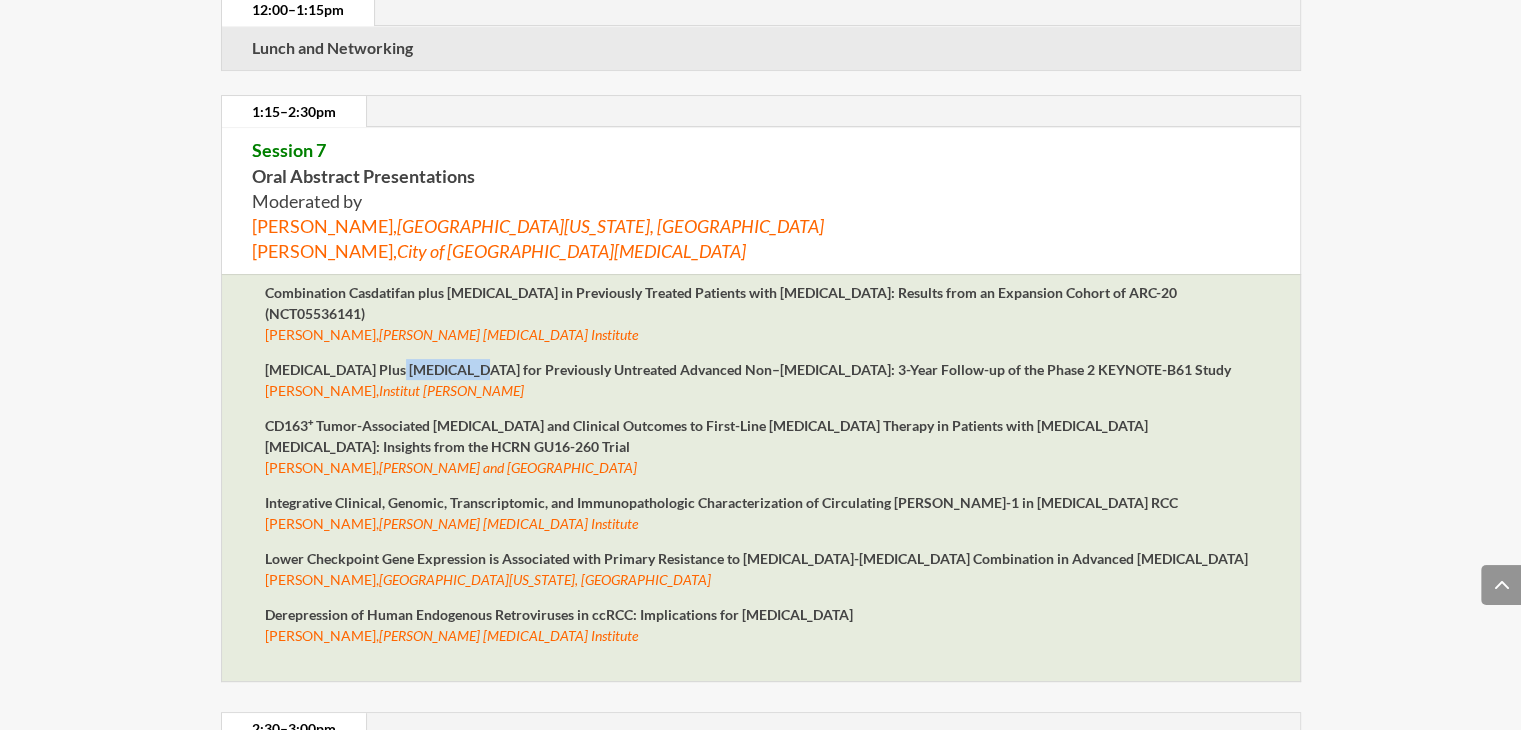 click on "[MEDICAL_DATA] Plus [MEDICAL_DATA] for Previously Untreated Advanced Non–[MEDICAL_DATA]: 3-Year Follow-up of the Phase 2 KEYNOTE-B61 Study" at bounding box center [748, 369] 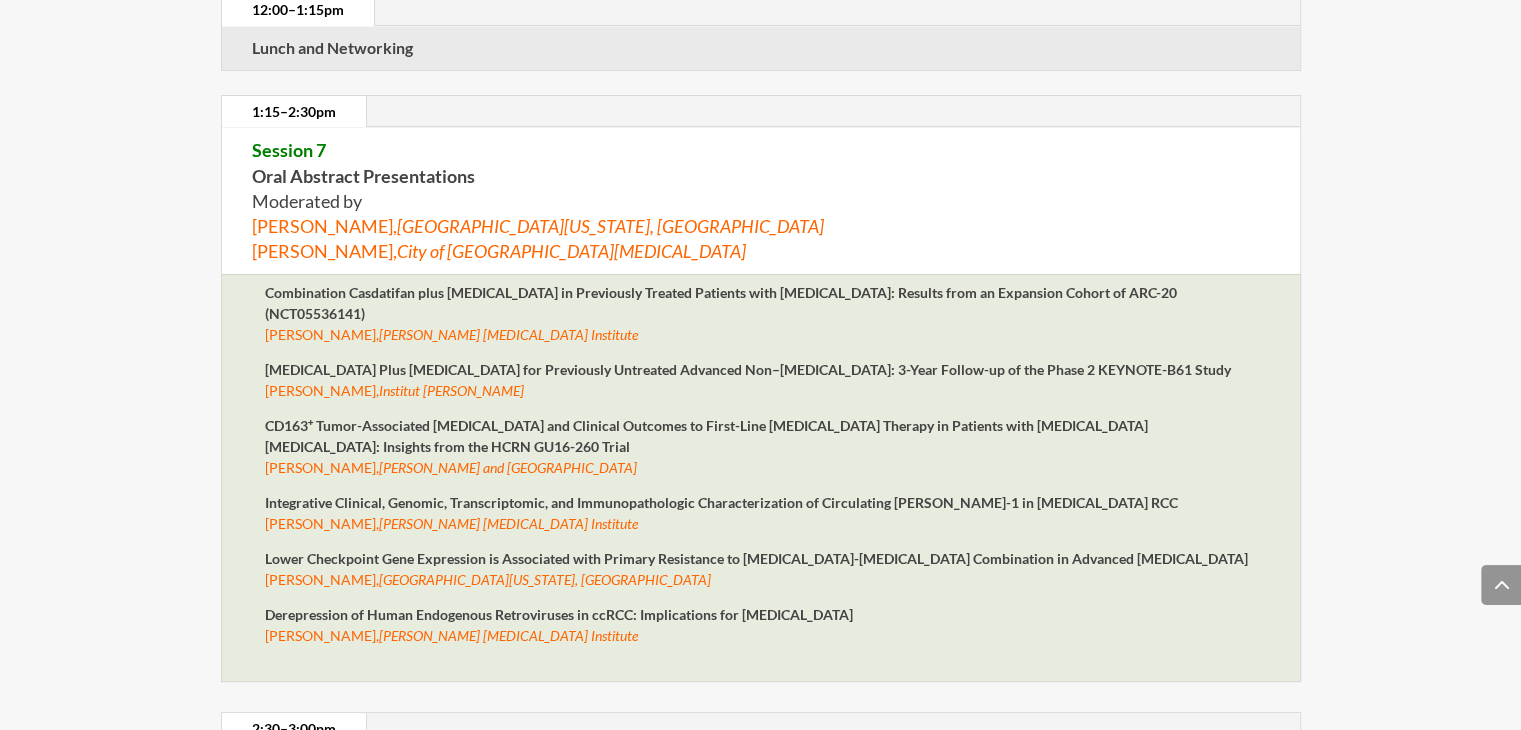 click on "[MEDICAL_DATA] Plus [MEDICAL_DATA] for Previously Untreated Advanced Non–[MEDICAL_DATA]: 3-Year Follow-up of the Phase 2 KEYNOTE-B61 Study" at bounding box center (748, 369) 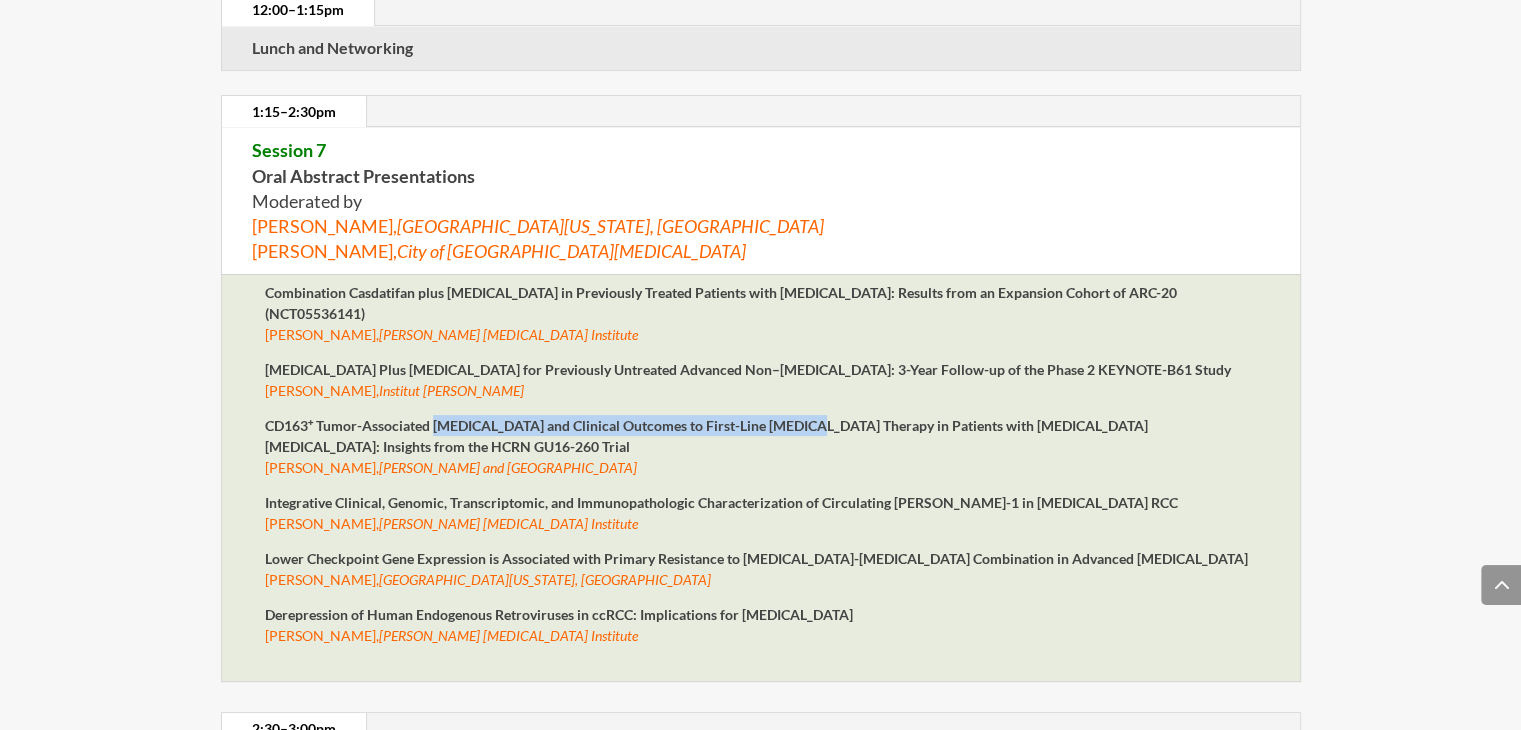 drag, startPoint x: 432, startPoint y: 422, endPoint x: 812, endPoint y: 418, distance: 380.02106 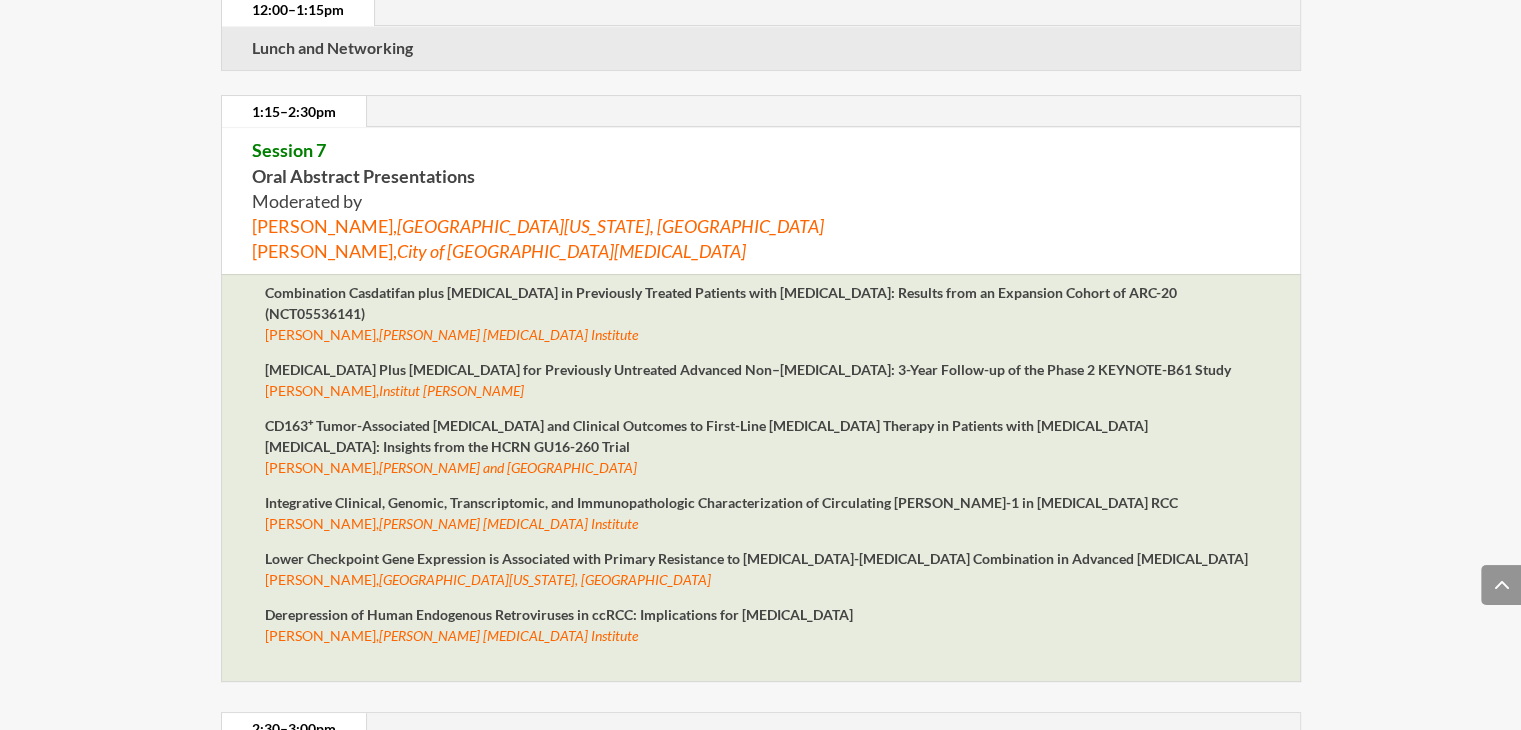 click on "CD163⁺ Tumor-Associated [MEDICAL_DATA] and Clinical Outcomes to First-Line [MEDICAL_DATA] Therapy in Patients with [MEDICAL_DATA] [MEDICAL_DATA]: Insights from the HCRN GU16-260 Trial" at bounding box center (706, 436) 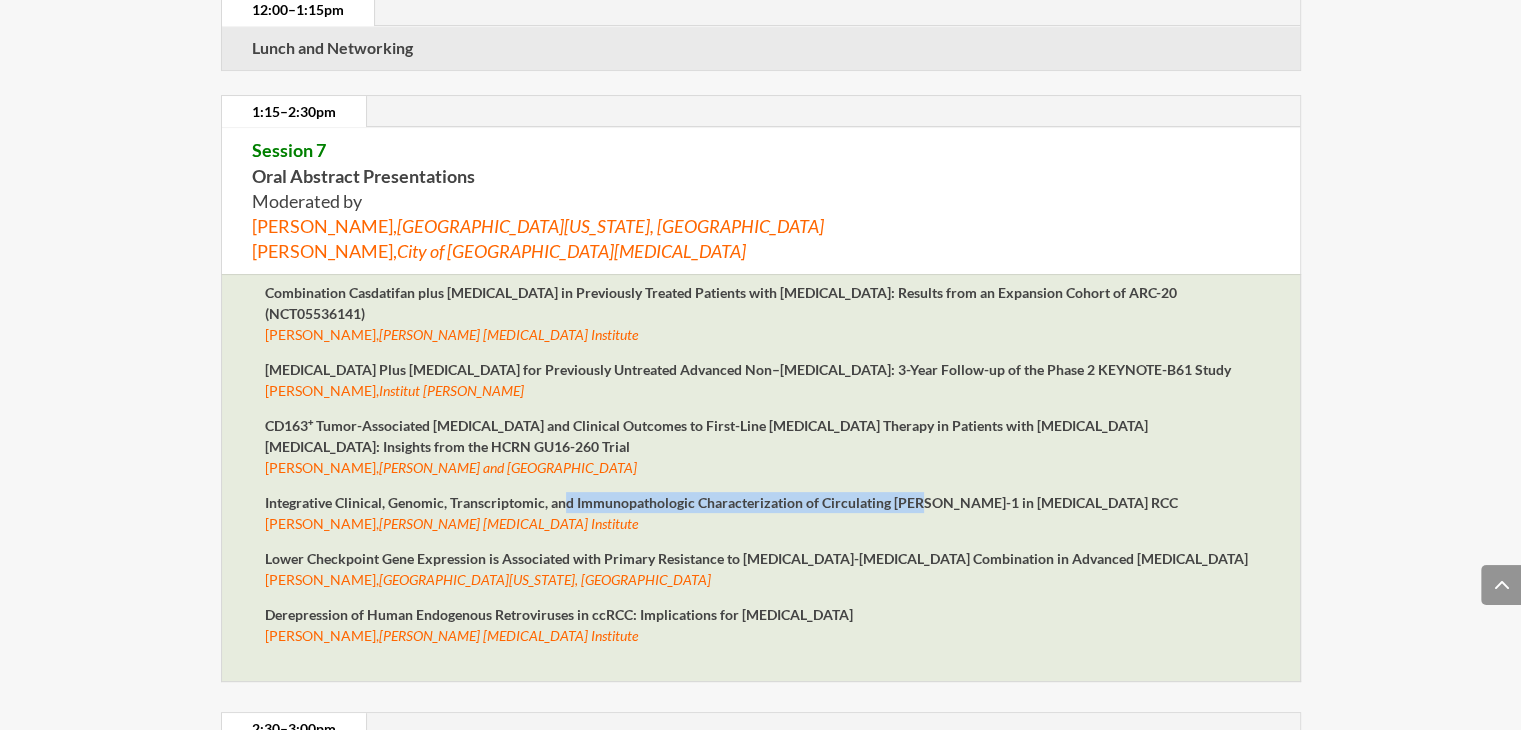 drag, startPoint x: 568, startPoint y: 500, endPoint x: 928, endPoint y: 493, distance: 360.06805 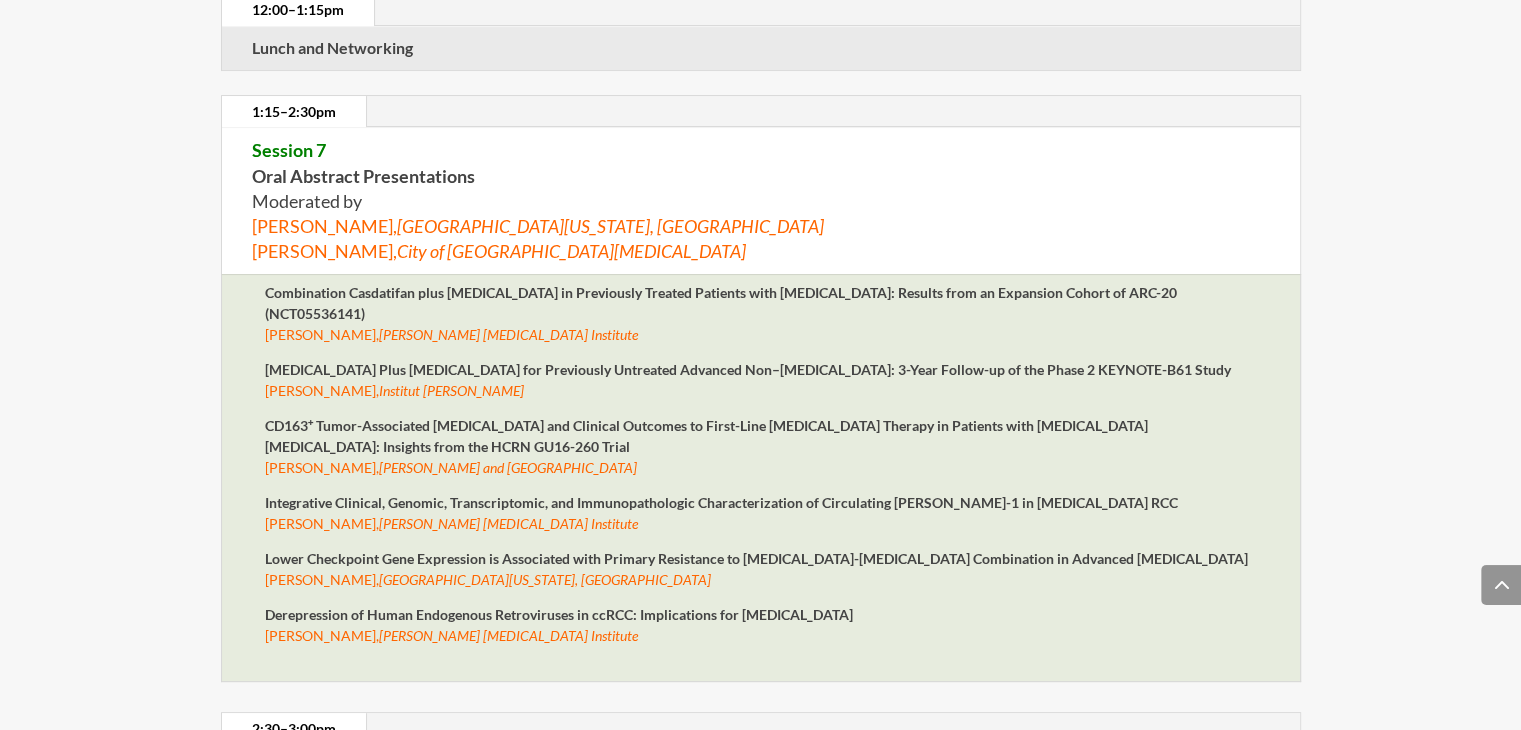 click on "Integrative Clinical, Genomic, Transcriptomic, and Immunopathologic Characterization of Circulating [PERSON_NAME]-1 in [MEDICAL_DATA] RCC" at bounding box center (721, 502) 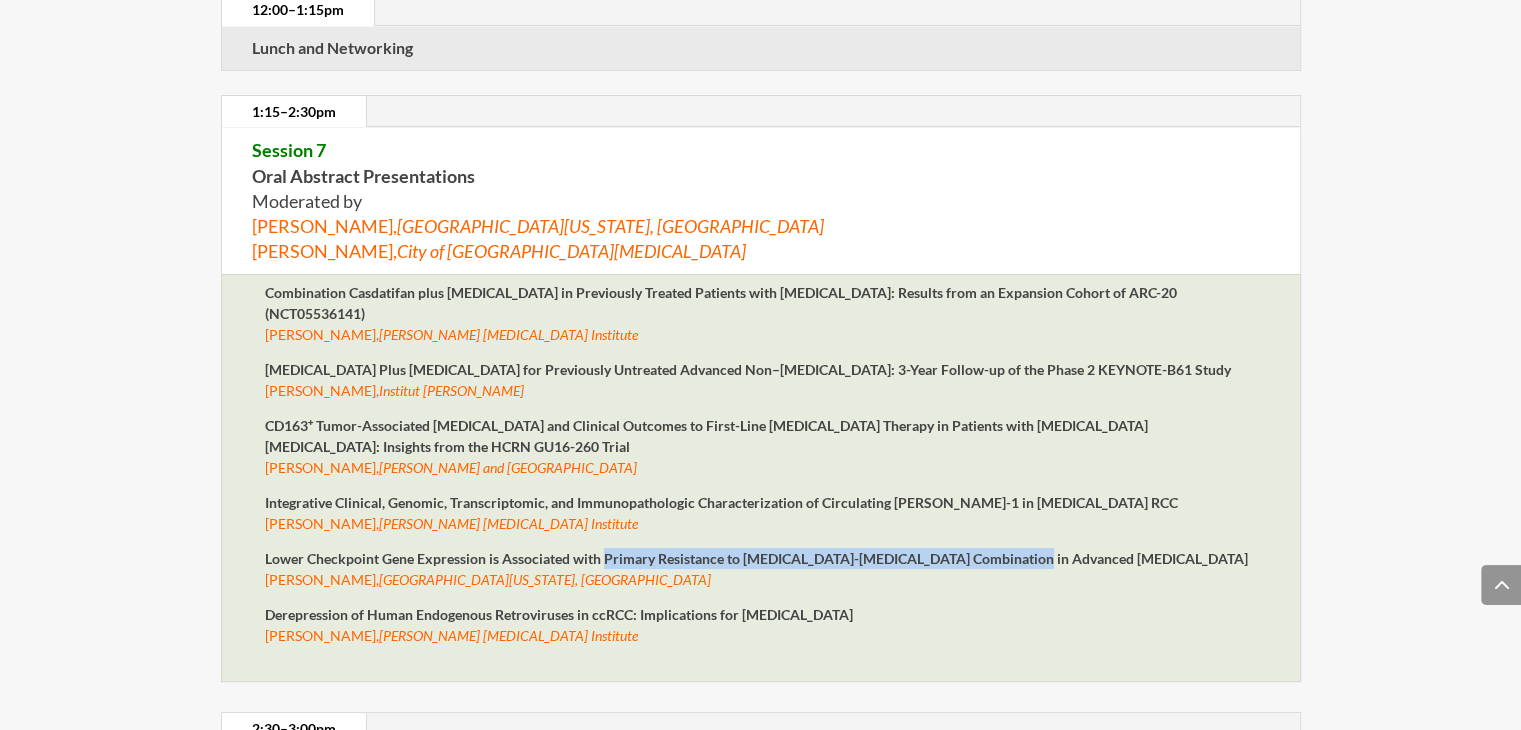 drag, startPoint x: 606, startPoint y: 554, endPoint x: 1063, endPoint y: 551, distance: 457.00986 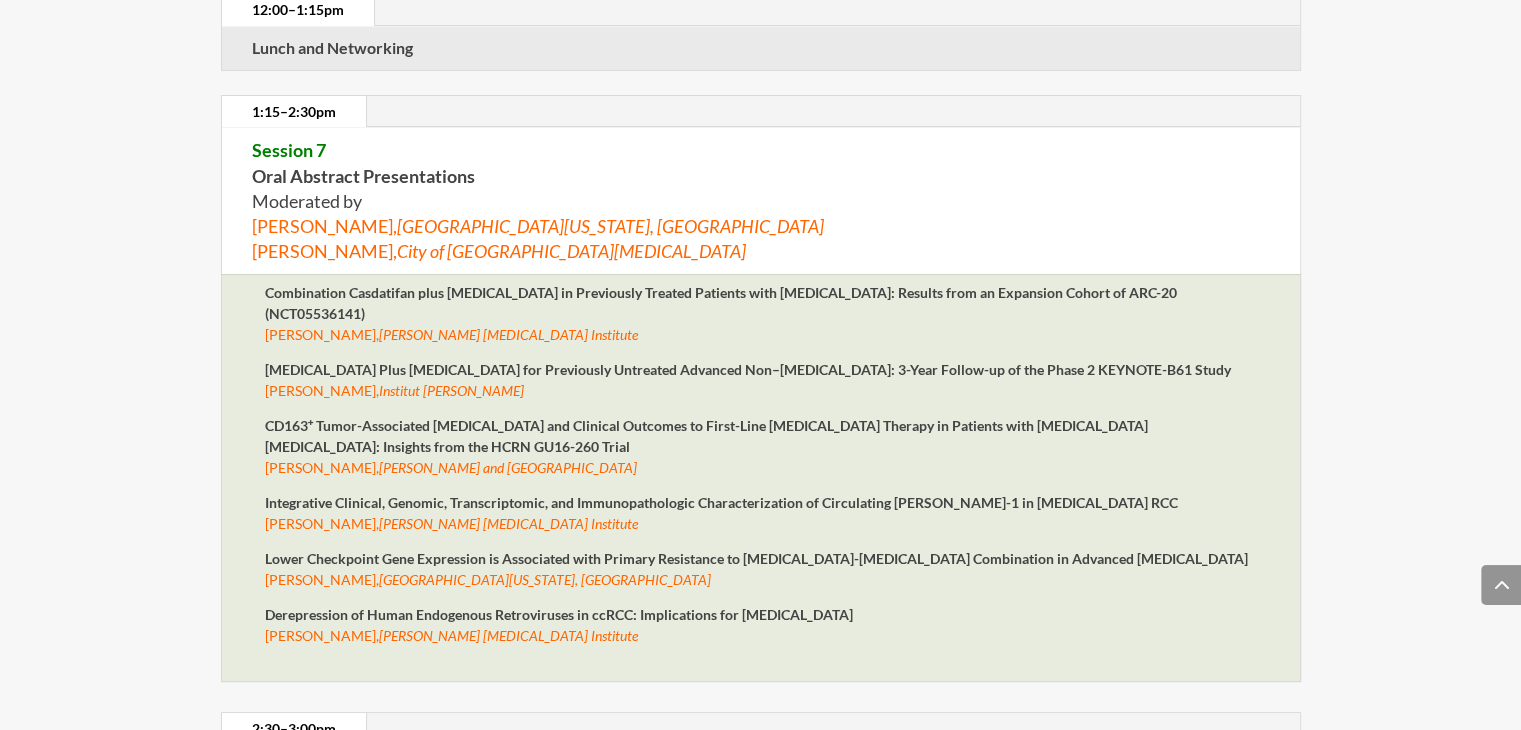 click on "Lower Checkpoint Gene Expression is Associated with Primary Resistance to [MEDICAL_DATA]-[MEDICAL_DATA] Combination in Advanced [MEDICAL_DATA]" at bounding box center (756, 558) 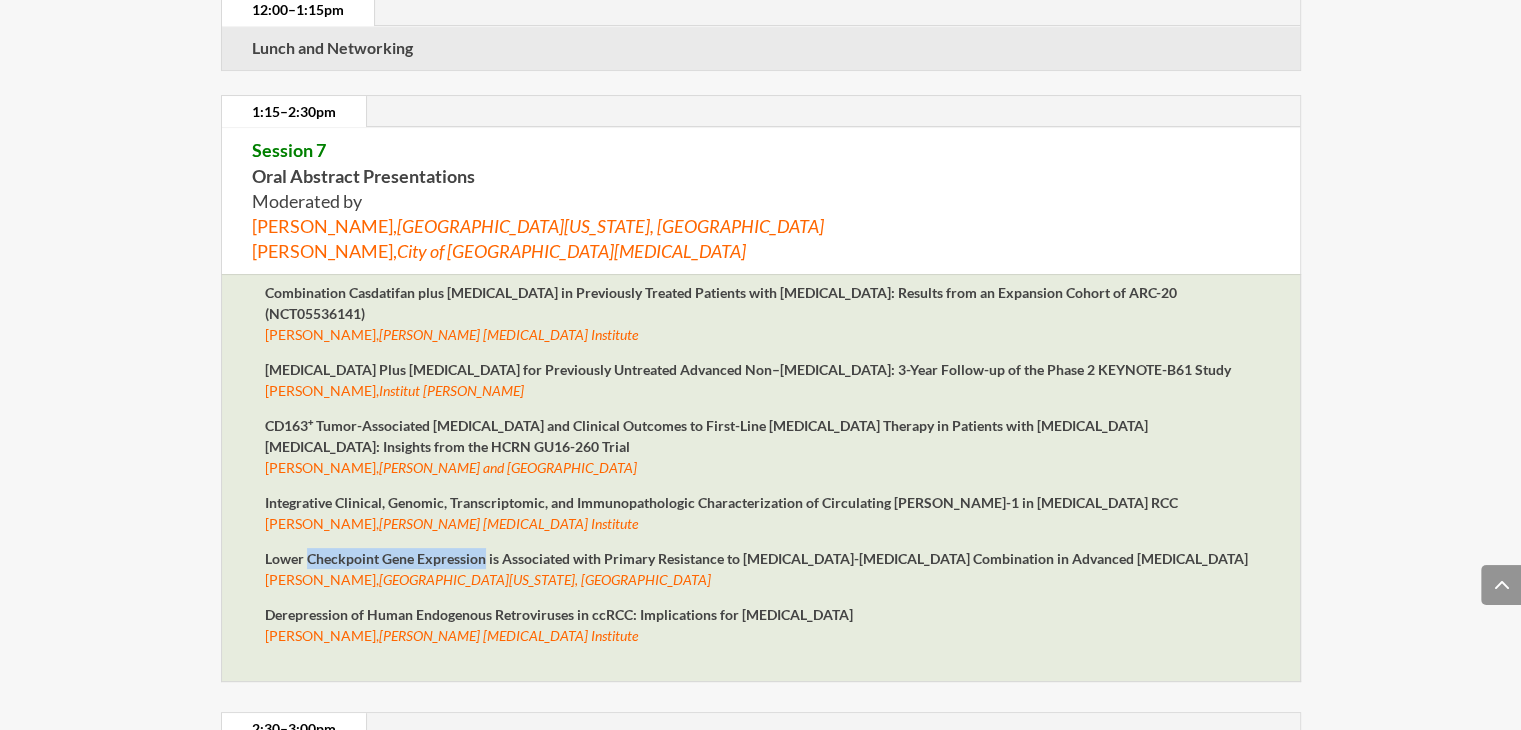 drag, startPoint x: 308, startPoint y: 557, endPoint x: 483, endPoint y: 555, distance: 175.01143 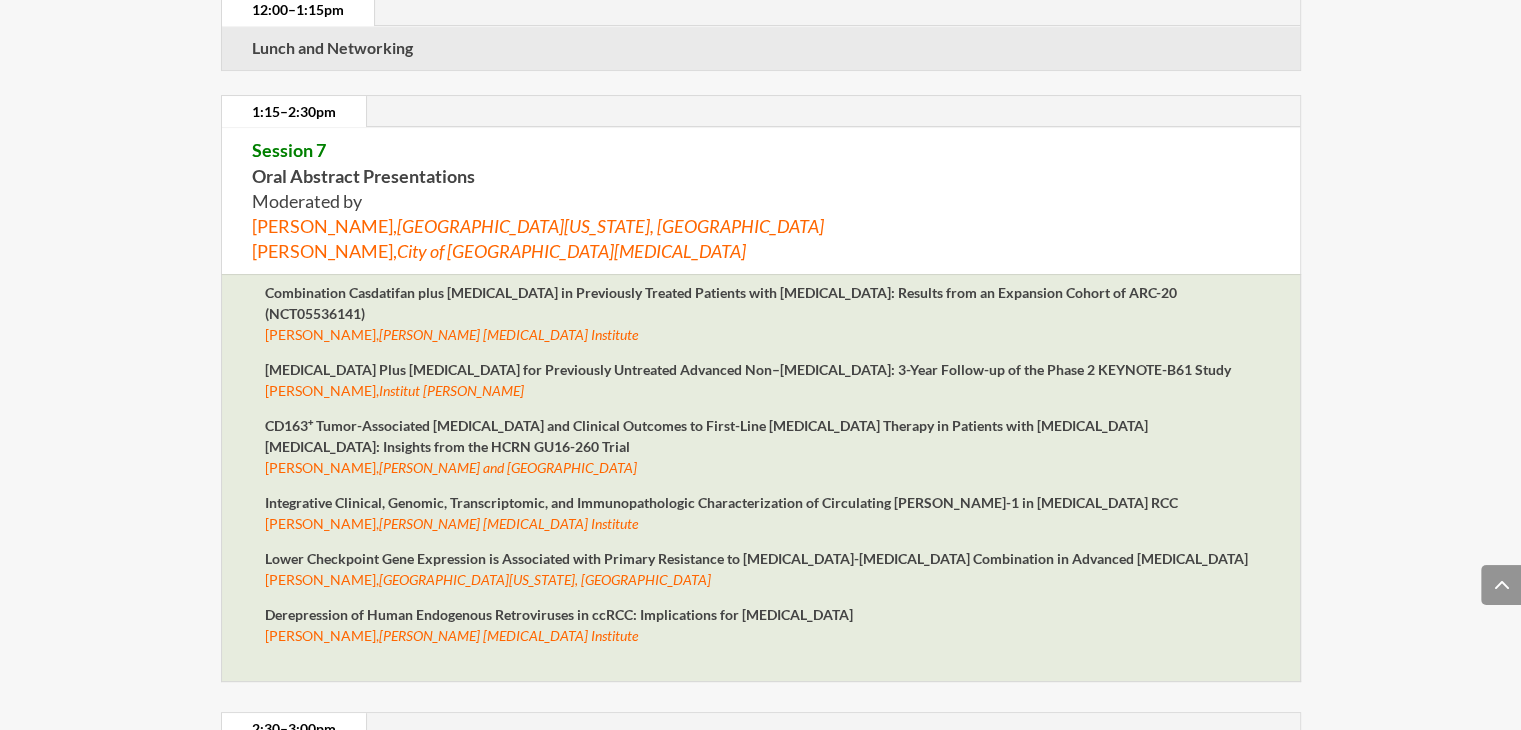 click on "Lower Checkpoint Gene Expression is Associated with Primary Resistance to [MEDICAL_DATA]-[MEDICAL_DATA] Combination in Advanced [MEDICAL_DATA]" at bounding box center [756, 558] 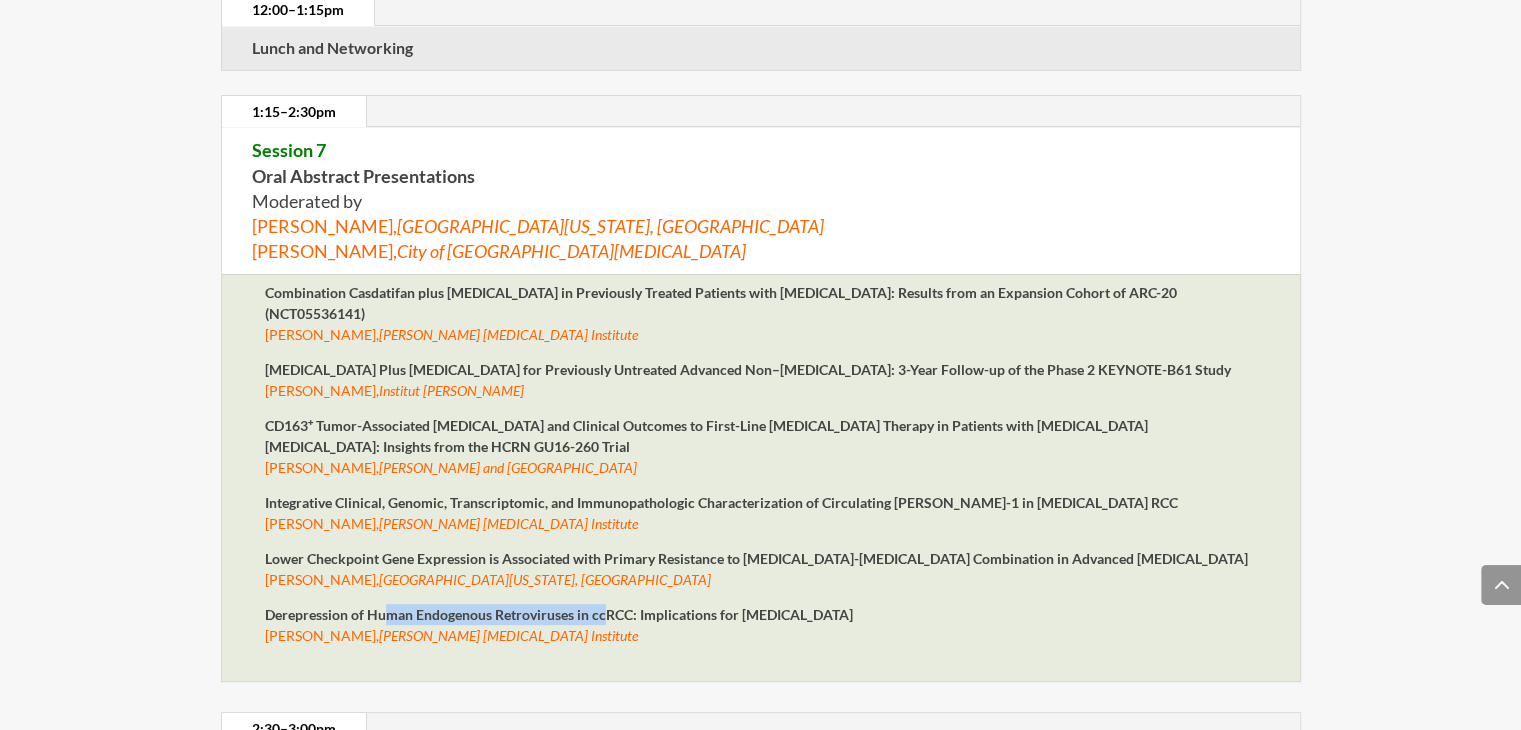 drag, startPoint x: 398, startPoint y: 611, endPoint x: 604, endPoint y: 610, distance: 206.00243 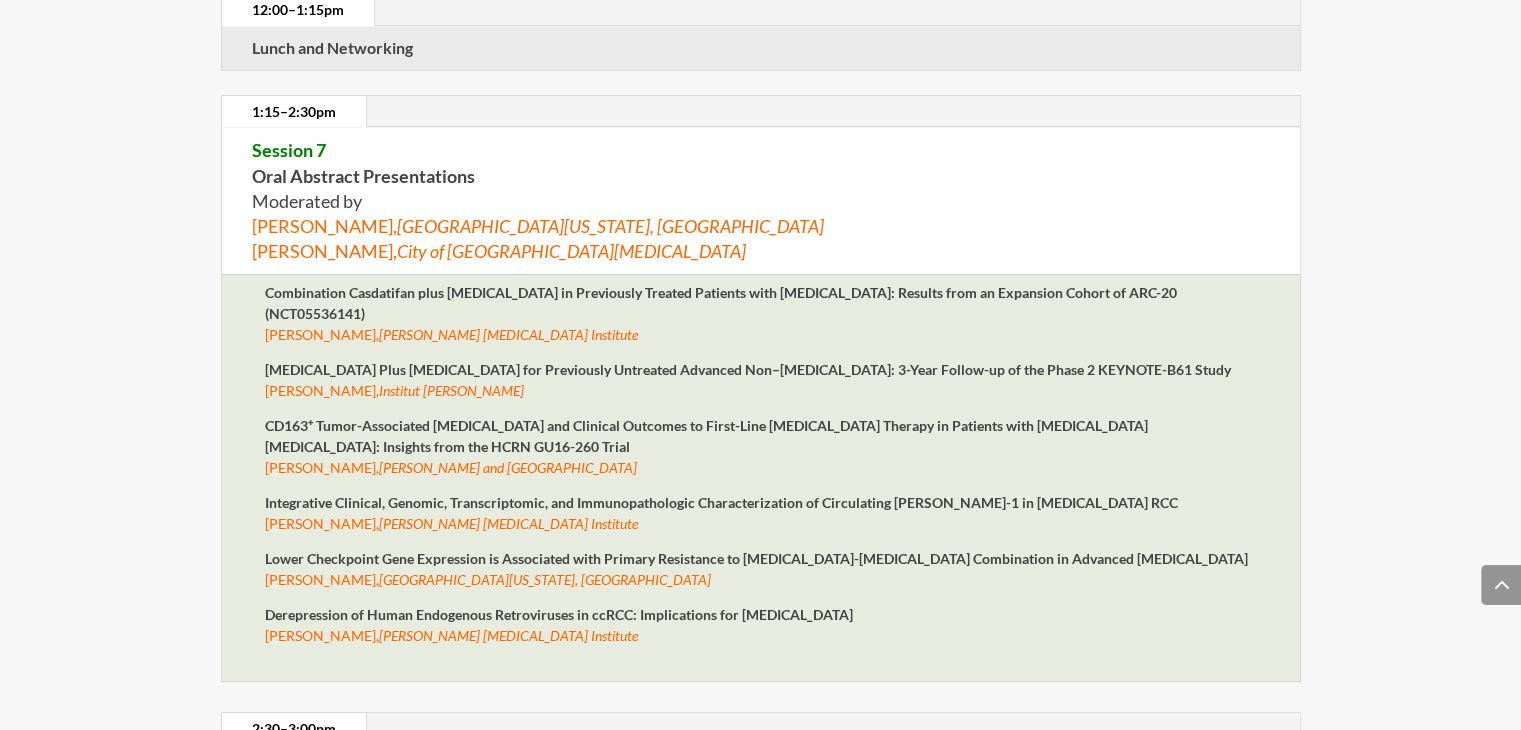 click on "Derepression of Human Endogenous Retroviruses in ccRCC: Implications for [MEDICAL_DATA]" at bounding box center [559, 614] 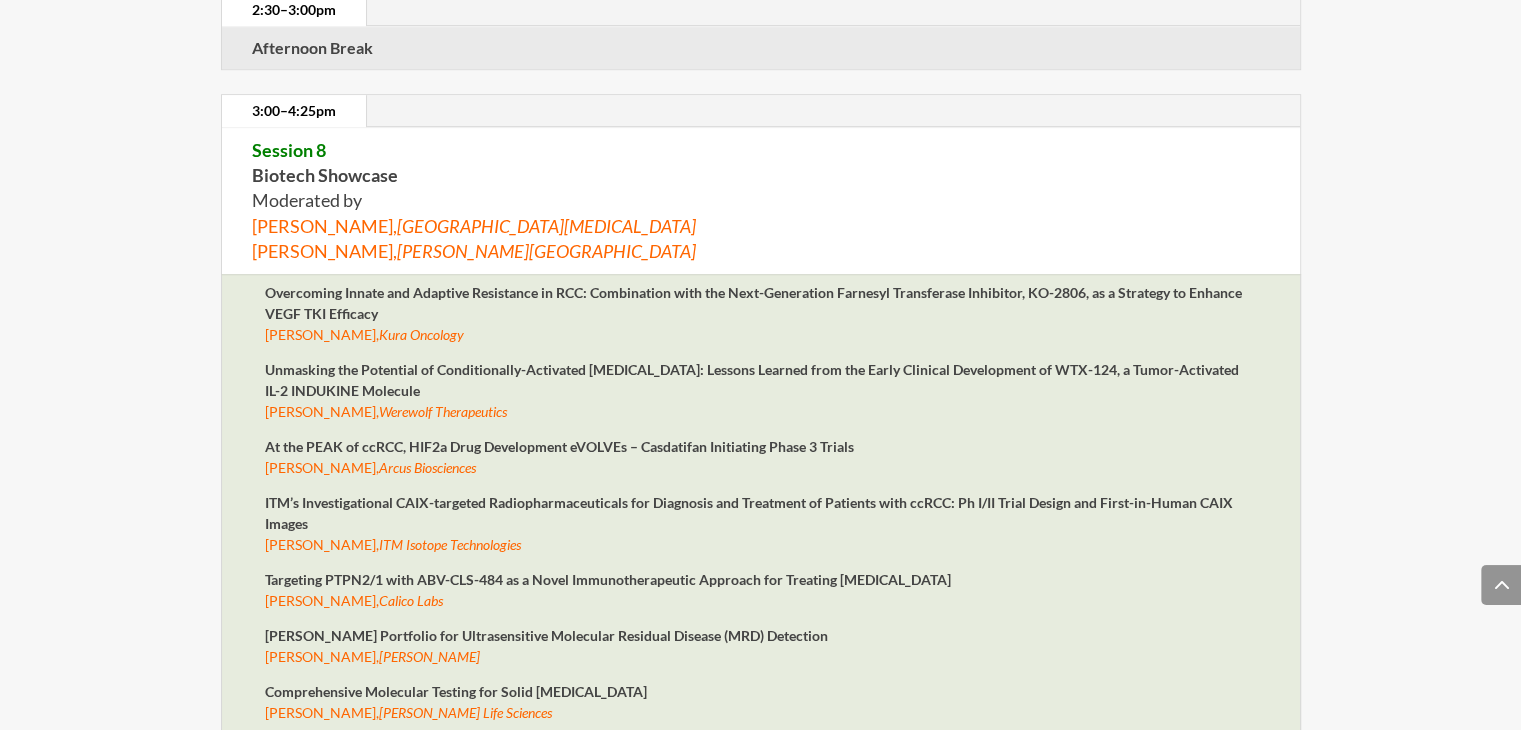 scroll, scrollTop: 8776, scrollLeft: 0, axis: vertical 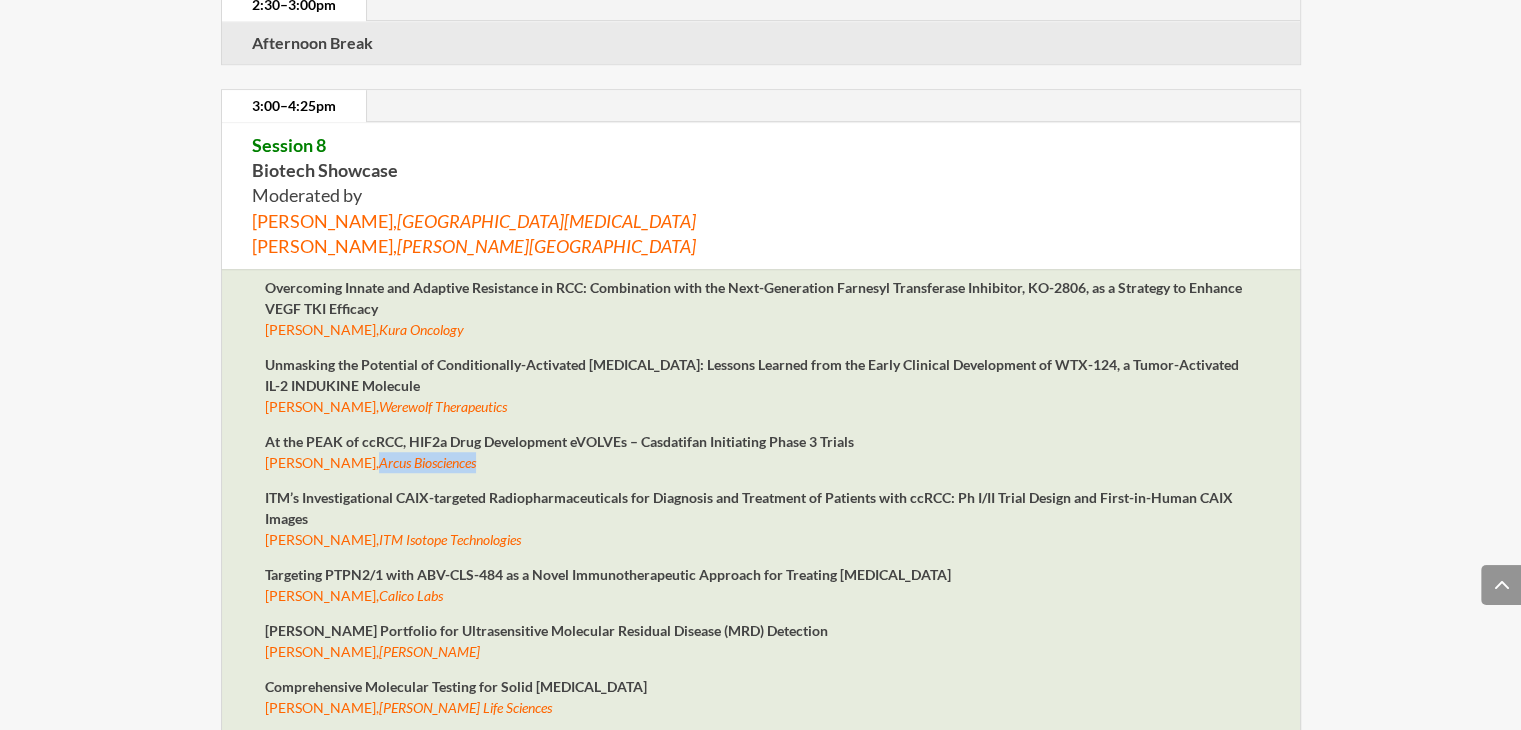 drag, startPoint x: 379, startPoint y: 455, endPoint x: 540, endPoint y: 458, distance: 161.02795 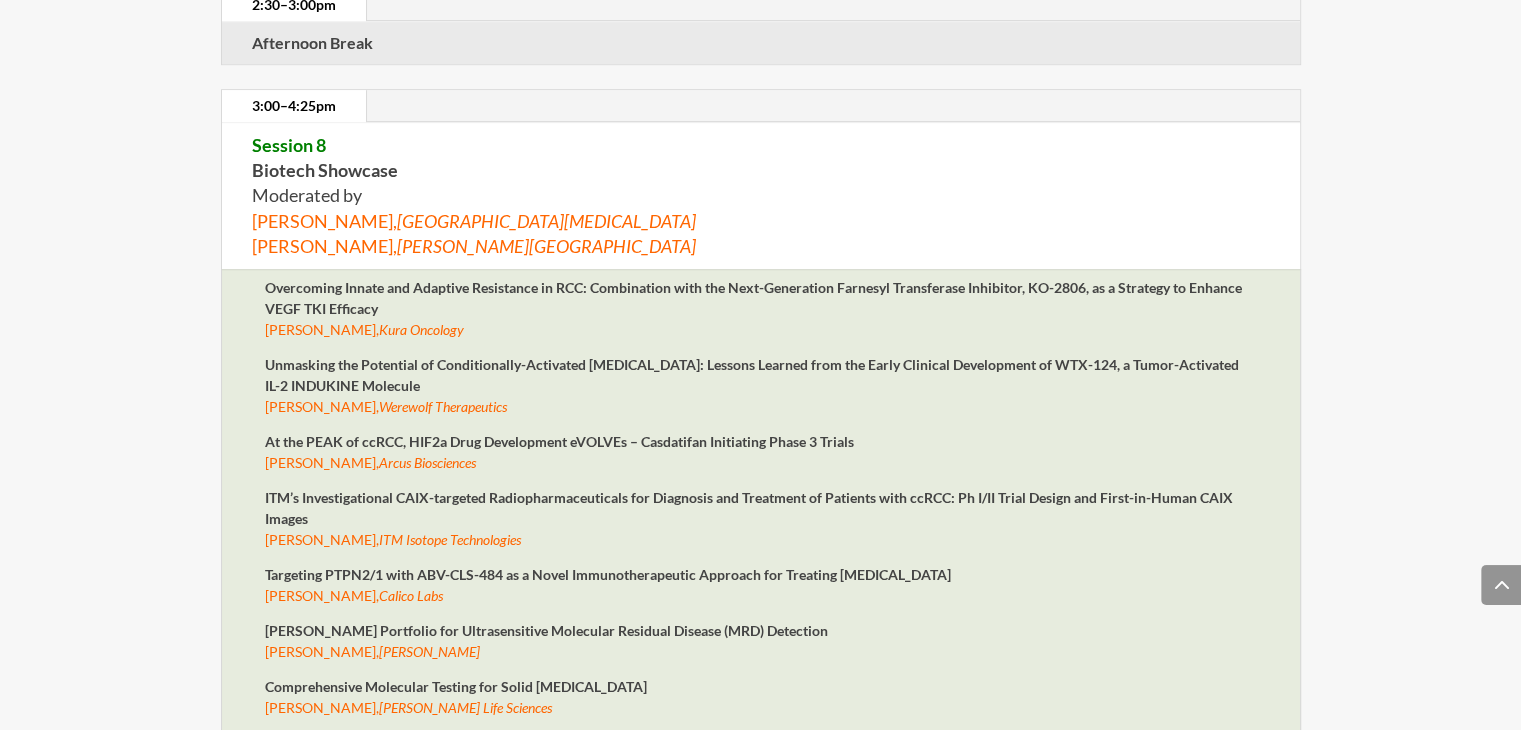 click on "ITM’s Investigational CAIX-targeted Radiopharmaceuticals for Diagnosis and Treatment of Patients with ccRCC: Ph I/II Trial Design and First-in-Human CAIX Images" at bounding box center (749, 508) 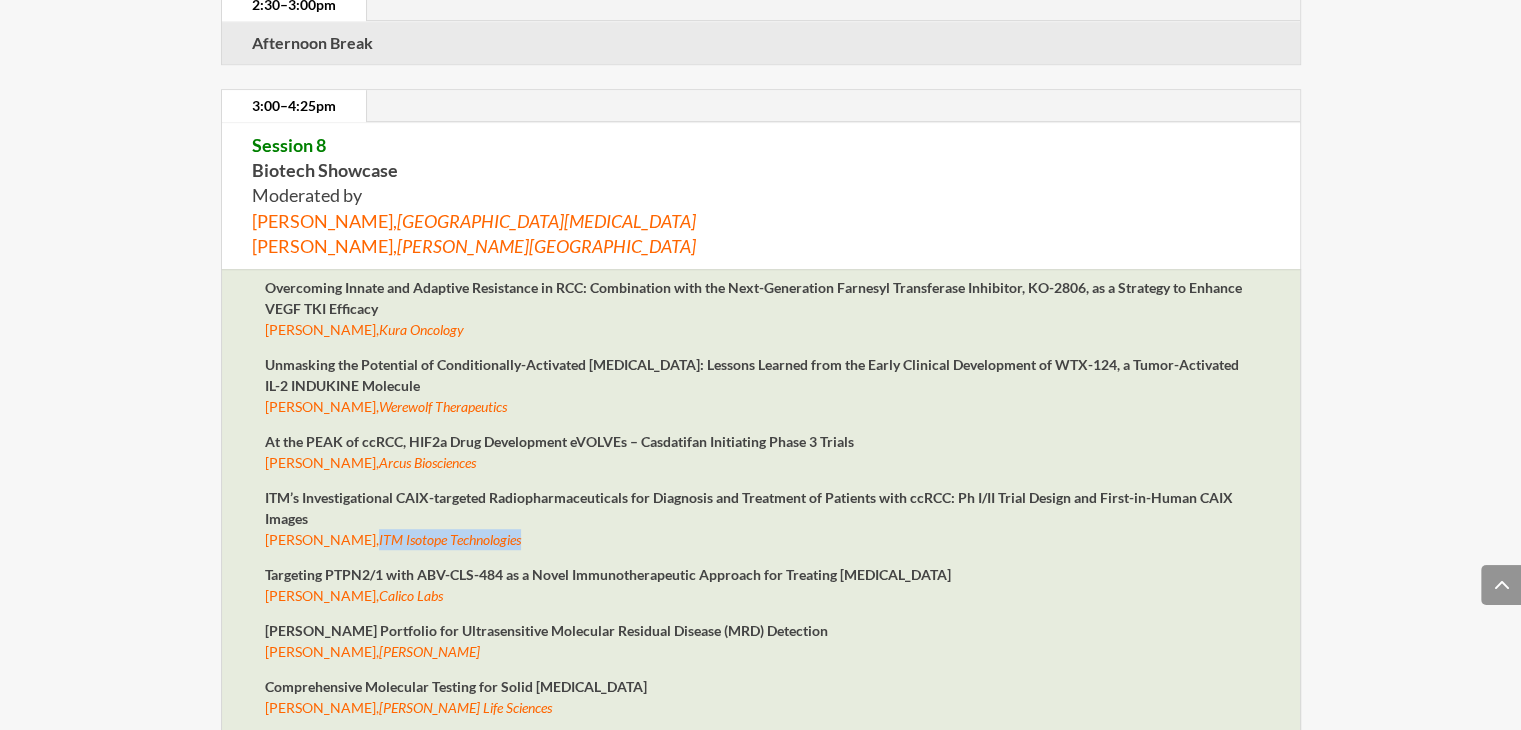 drag, startPoint x: 396, startPoint y: 538, endPoint x: 575, endPoint y: 539, distance: 179.00279 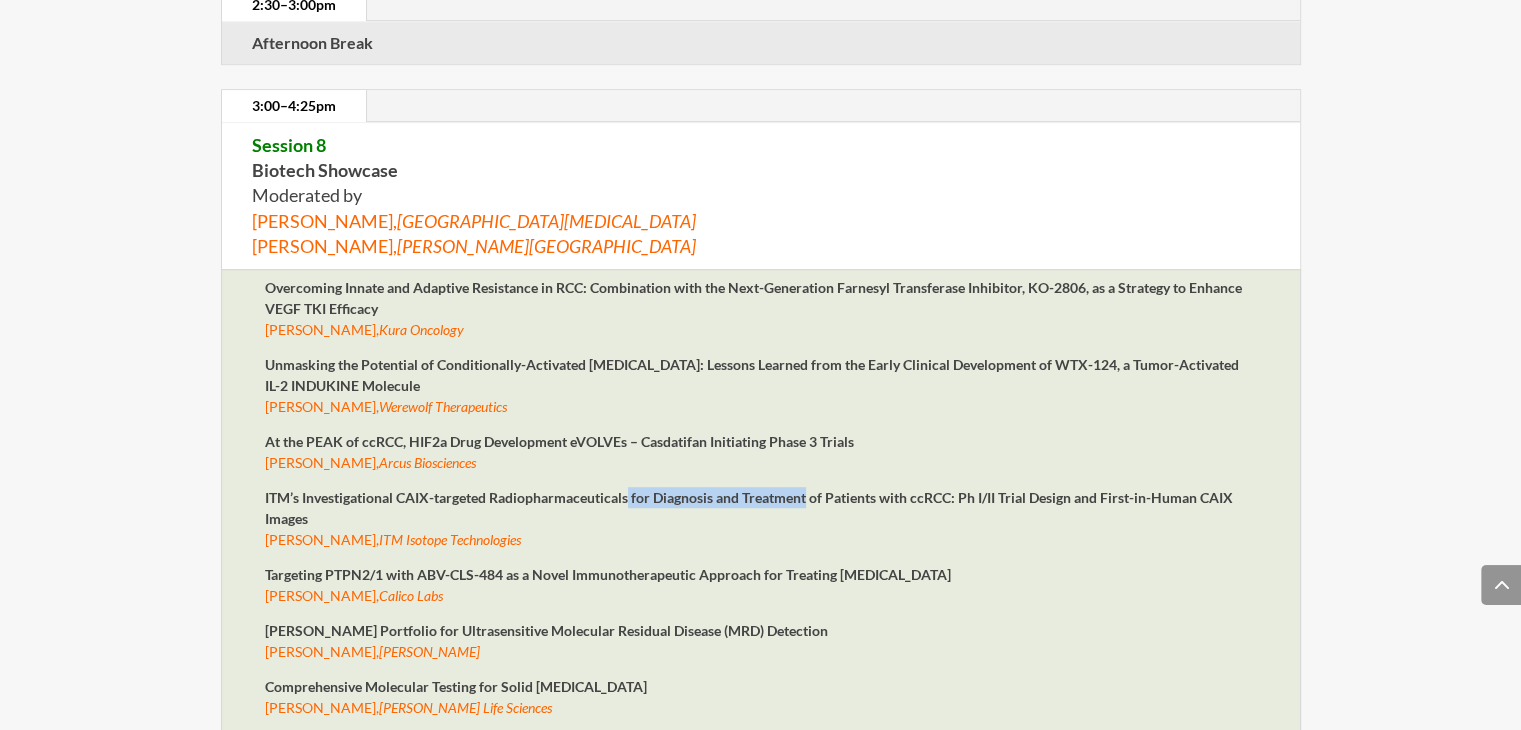drag, startPoint x: 630, startPoint y: 495, endPoint x: 810, endPoint y: 494, distance: 180.00278 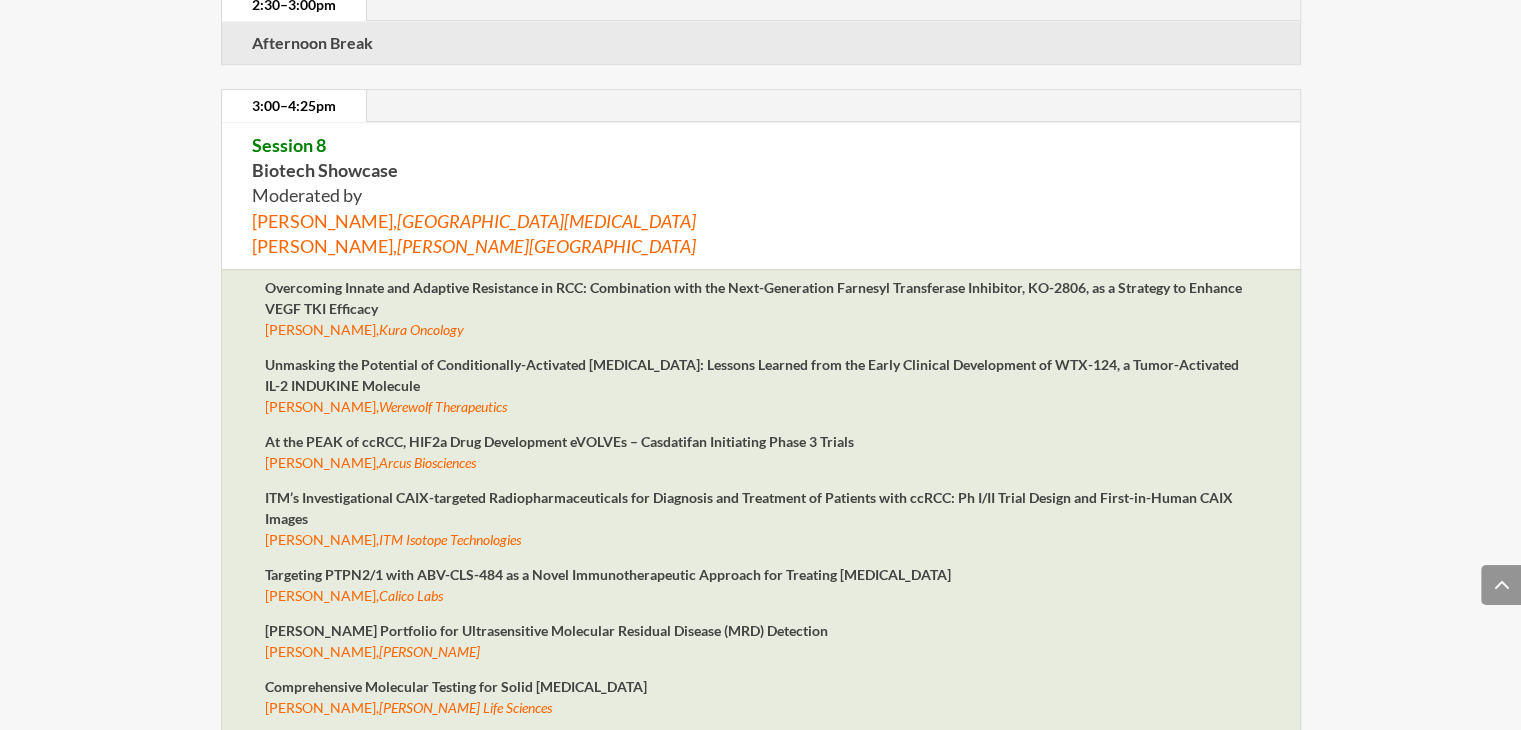 click on "ITM’s Investigational CAIX-targeted Radiopharmaceuticals for Diagnosis and Treatment of Patients with ccRCC: Ph I/II Trial Design and First-in-Human CAIX Images" at bounding box center (749, 508) 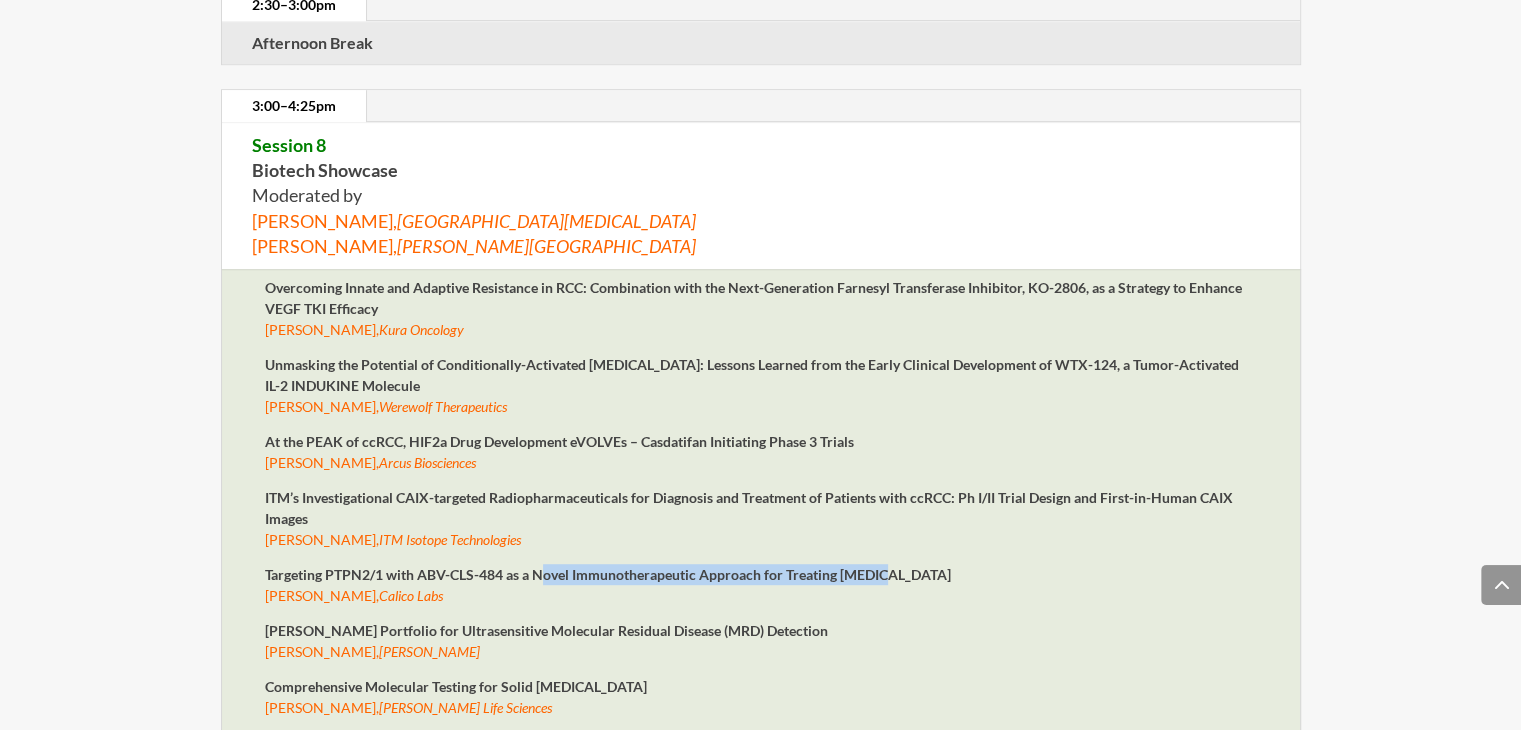 drag, startPoint x: 613, startPoint y: 566, endPoint x: 968, endPoint y: 567, distance: 355.0014 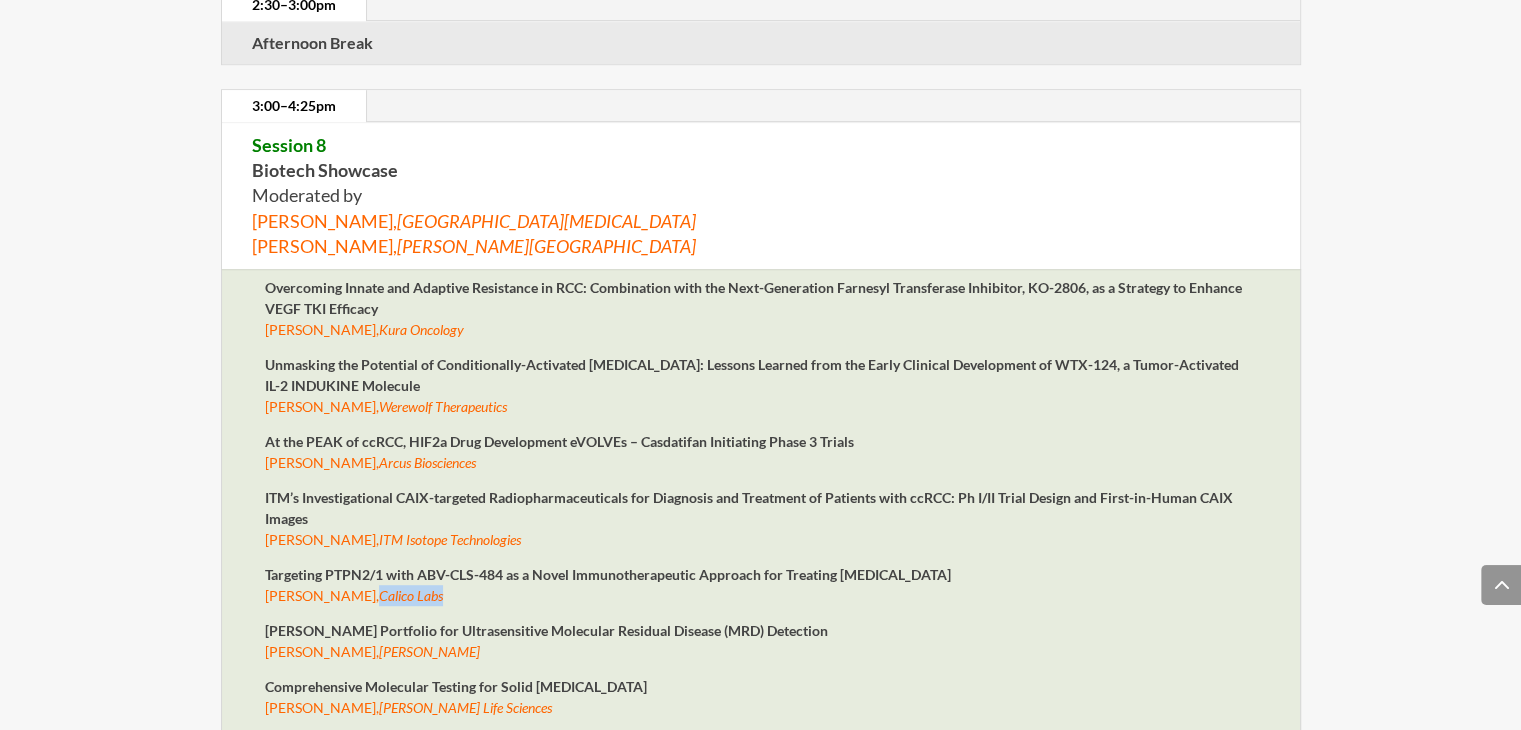 drag, startPoint x: 369, startPoint y: 591, endPoint x: 500, endPoint y: 594, distance: 131.03435 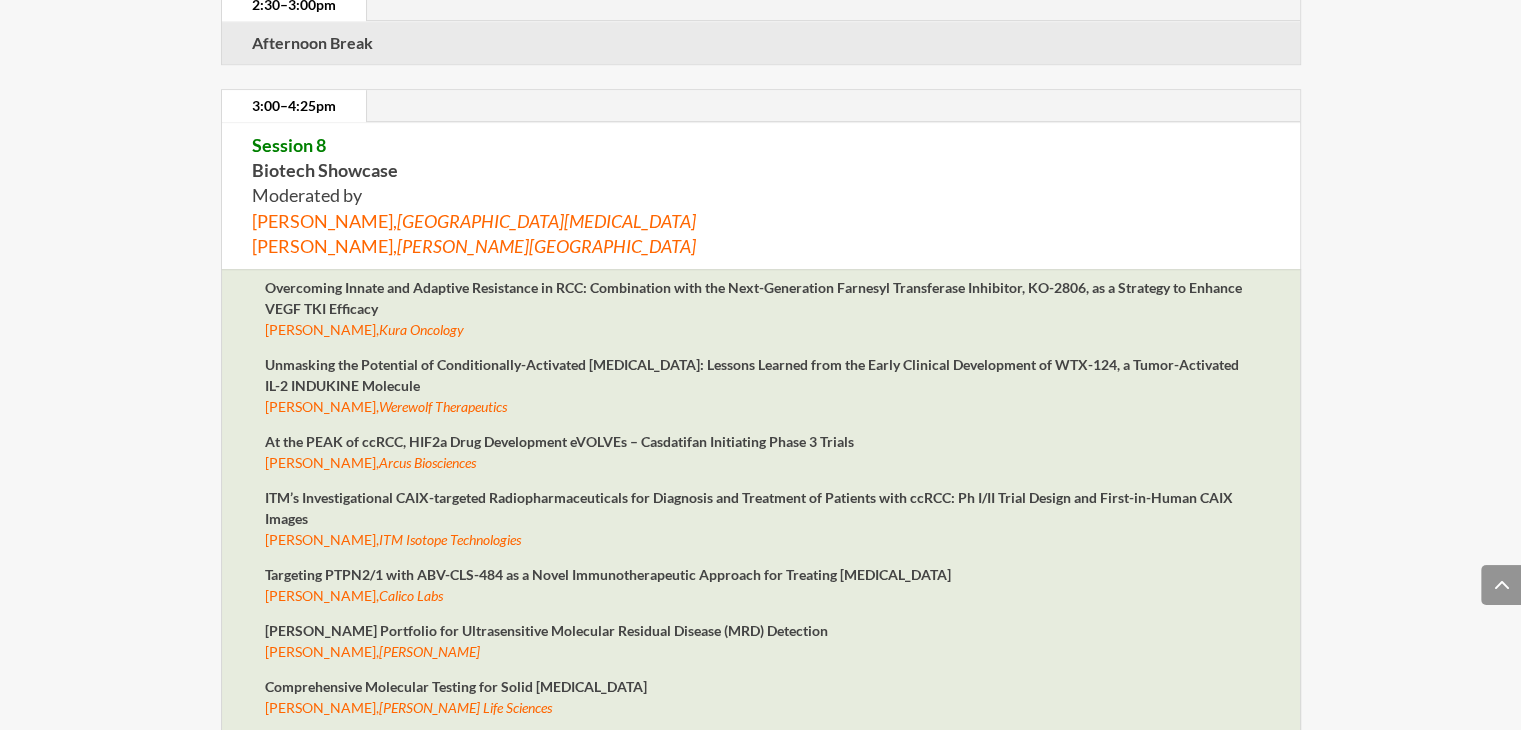 click on "[PERSON_NAME] Portfolio for Ultrasensitive Molecular Residual Disease (MRD) Detection" at bounding box center (546, 630) 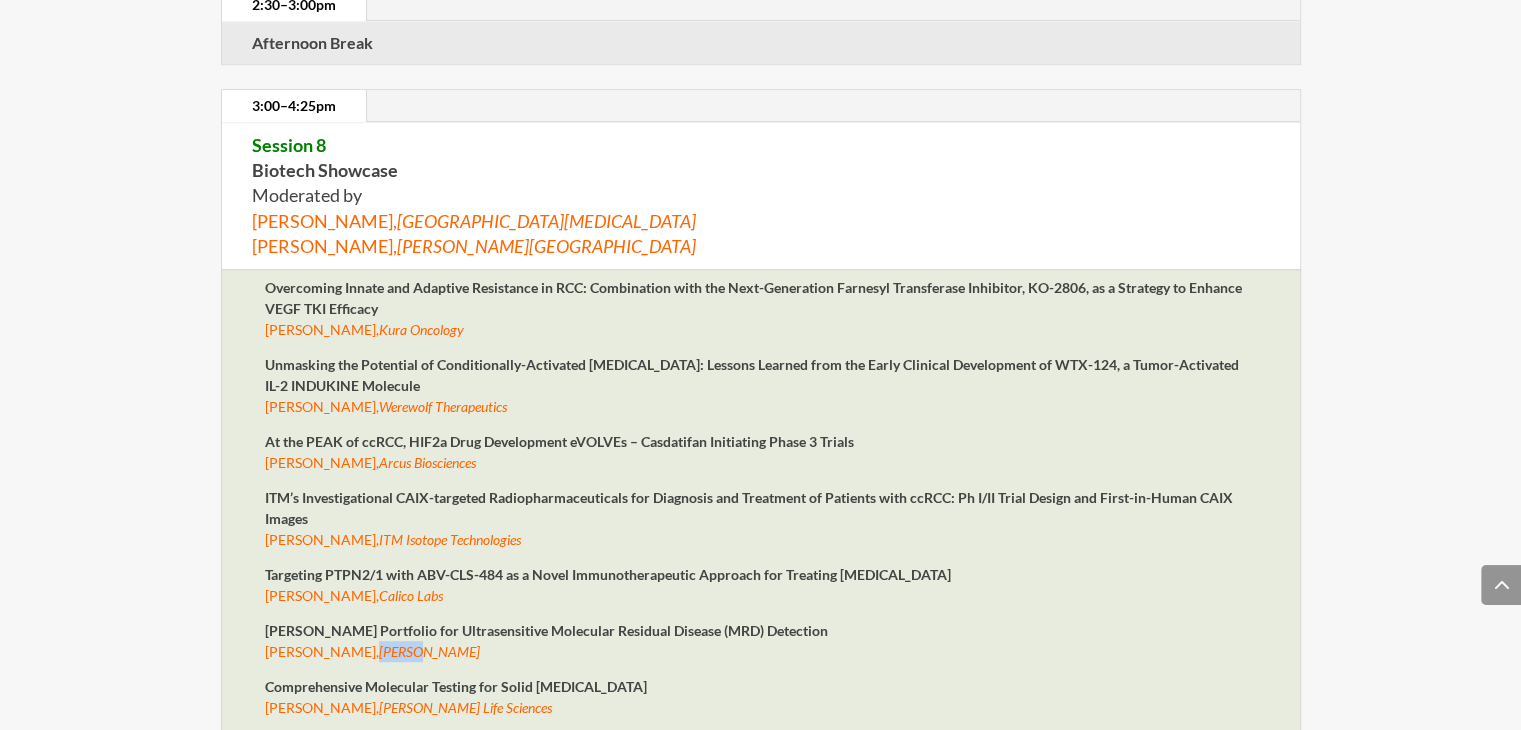 click on "[PERSON_NAME]" at bounding box center [429, 651] 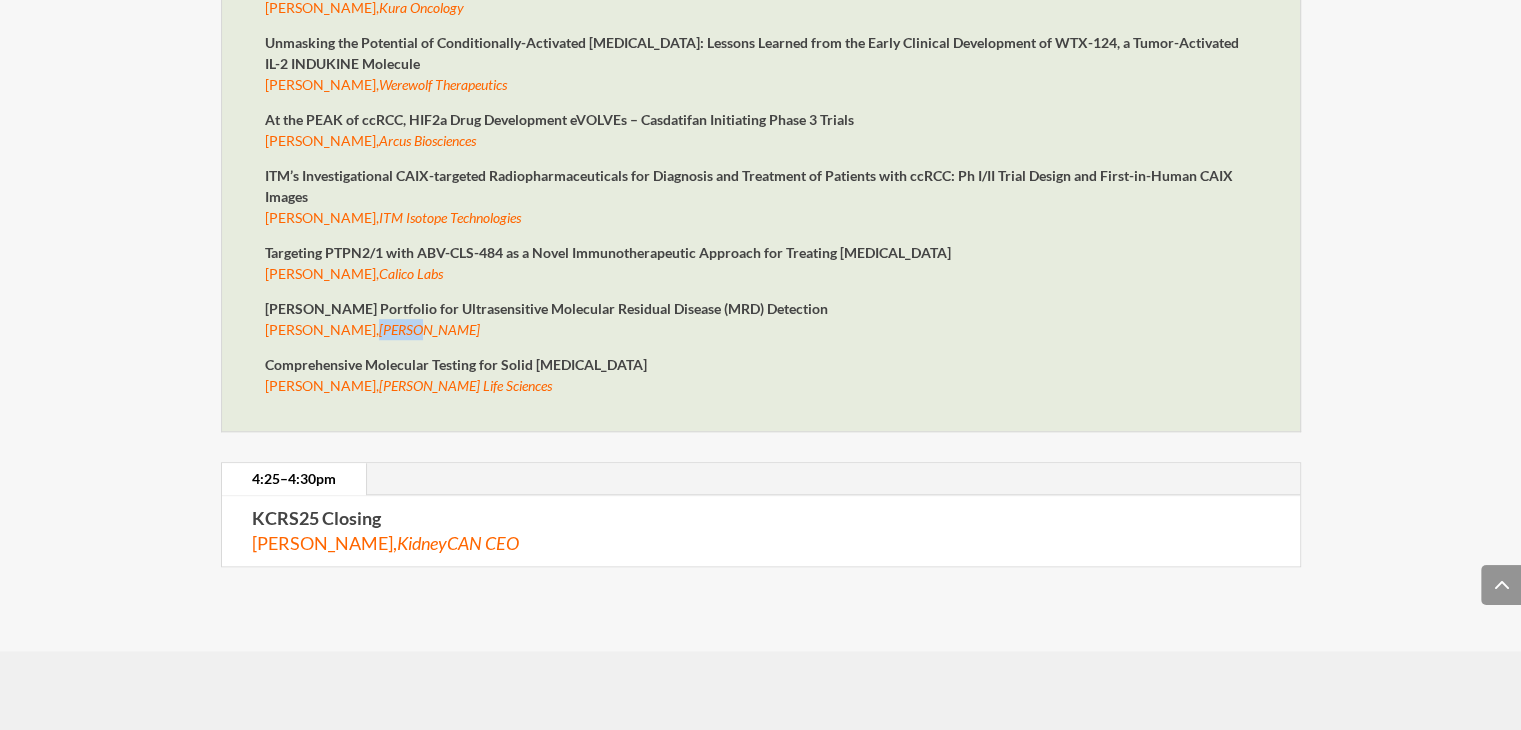 scroll, scrollTop: 9100, scrollLeft: 0, axis: vertical 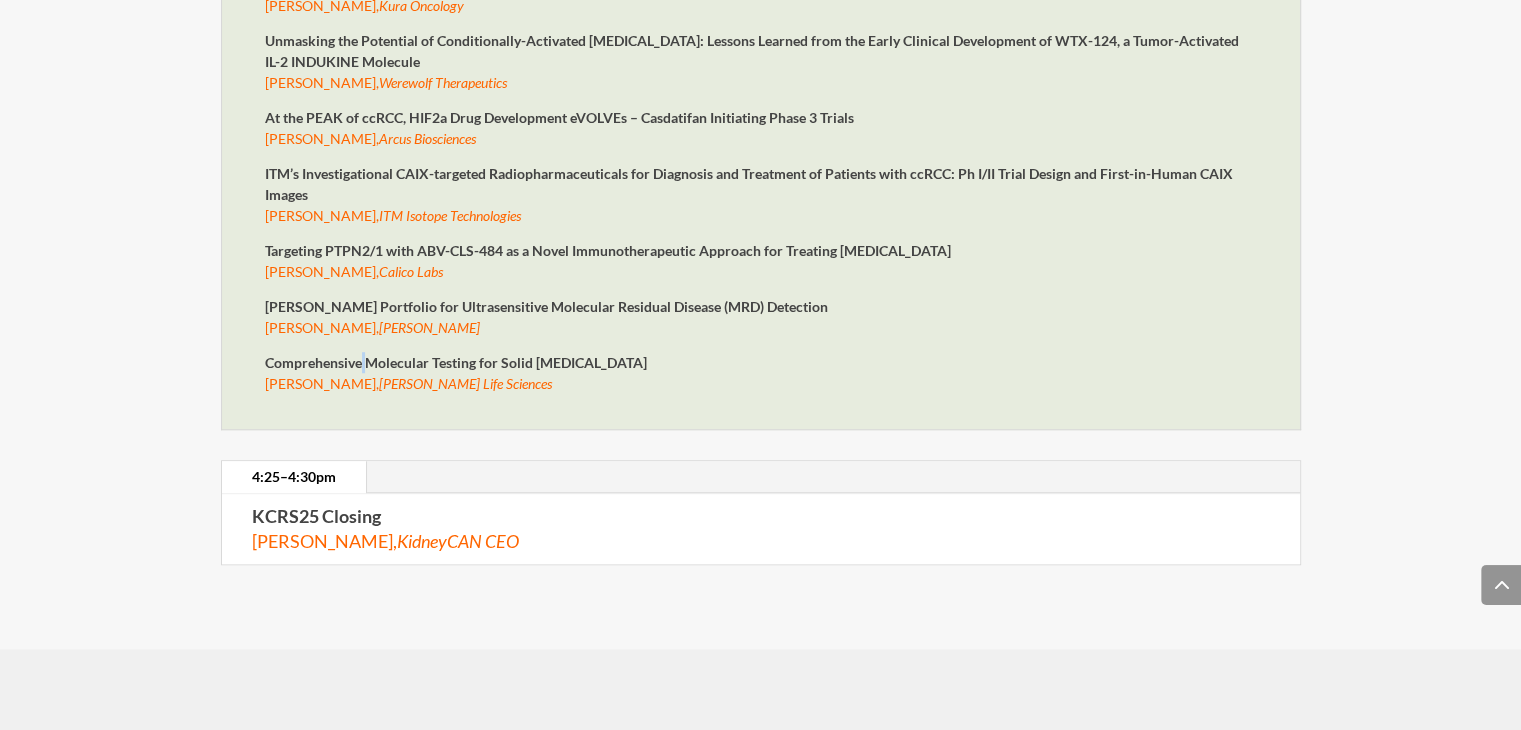 click on "Comprehensive Molecular Testing for Solid [MEDICAL_DATA]" at bounding box center [456, 362] 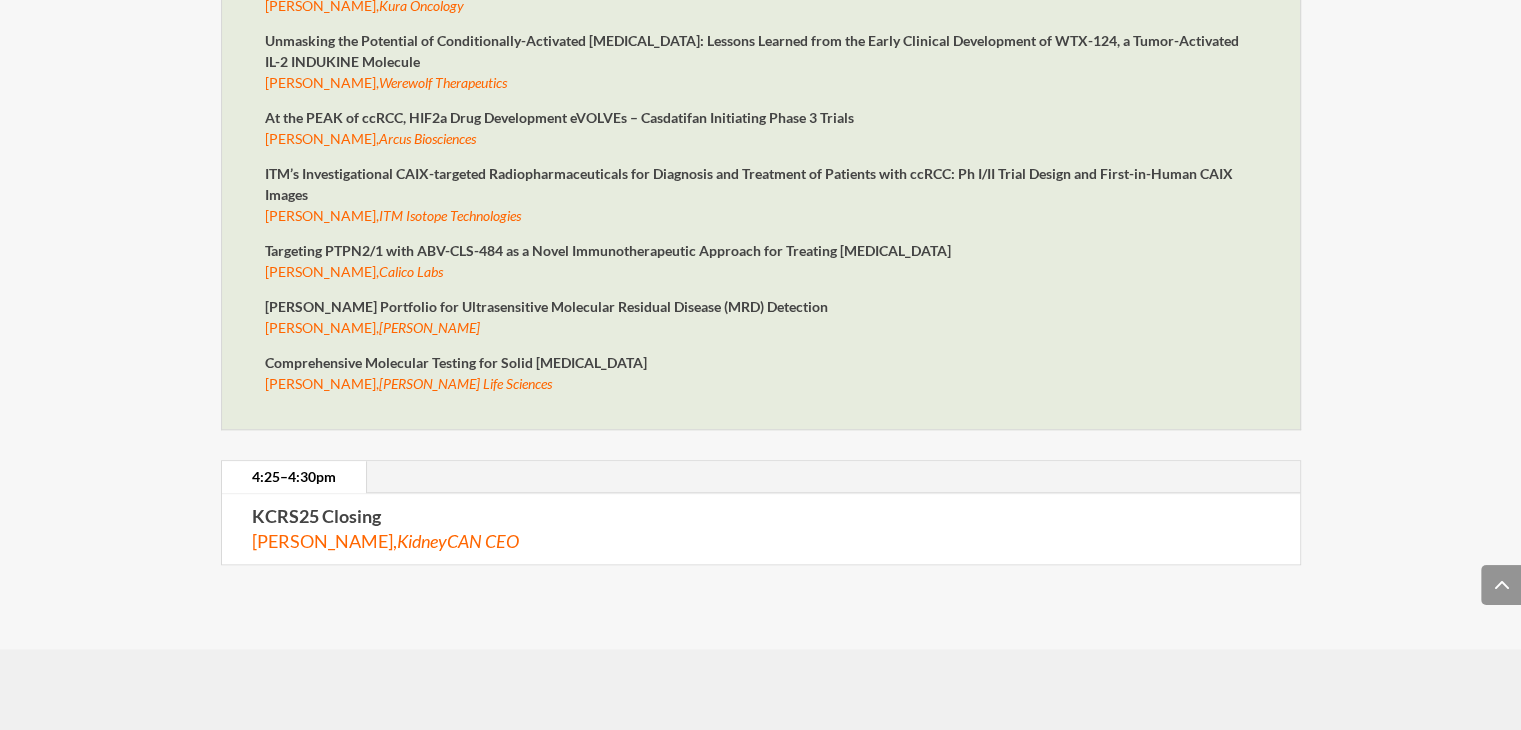 click on "Comprehensive Molecular Testing for Solid [MEDICAL_DATA]" at bounding box center [456, 362] 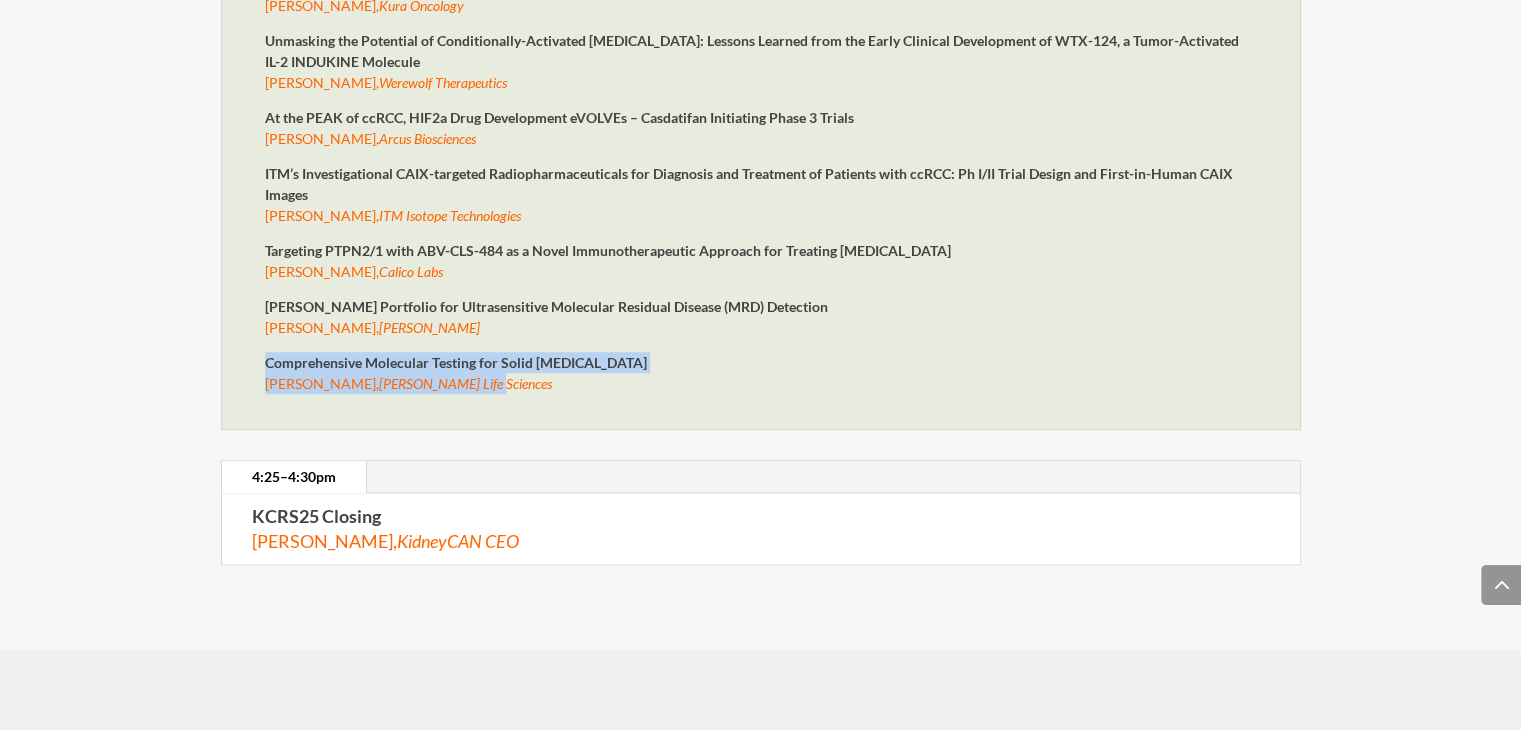 drag, startPoint x: 263, startPoint y: 359, endPoint x: 666, endPoint y: 380, distance: 403.54678 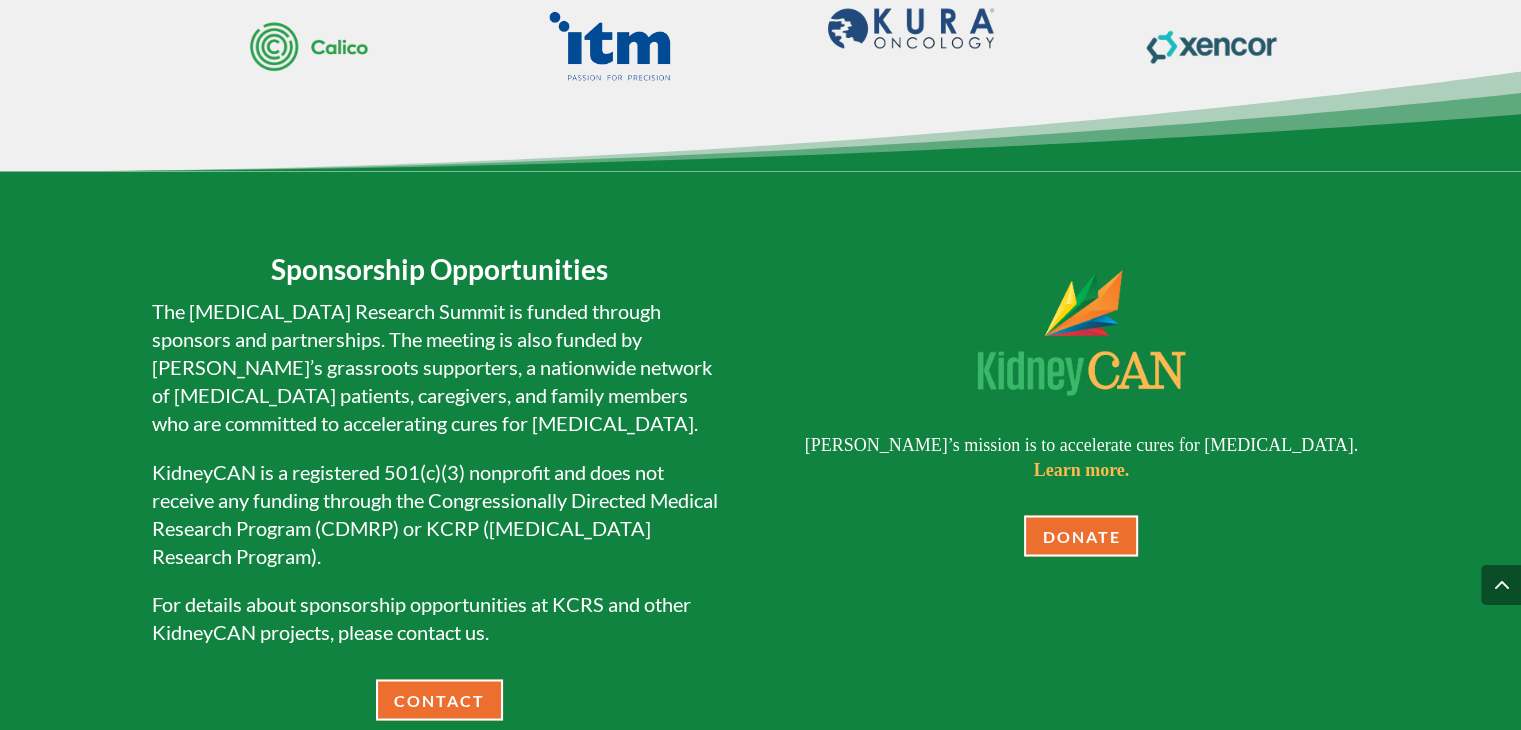 scroll, scrollTop: 10952, scrollLeft: 0, axis: vertical 